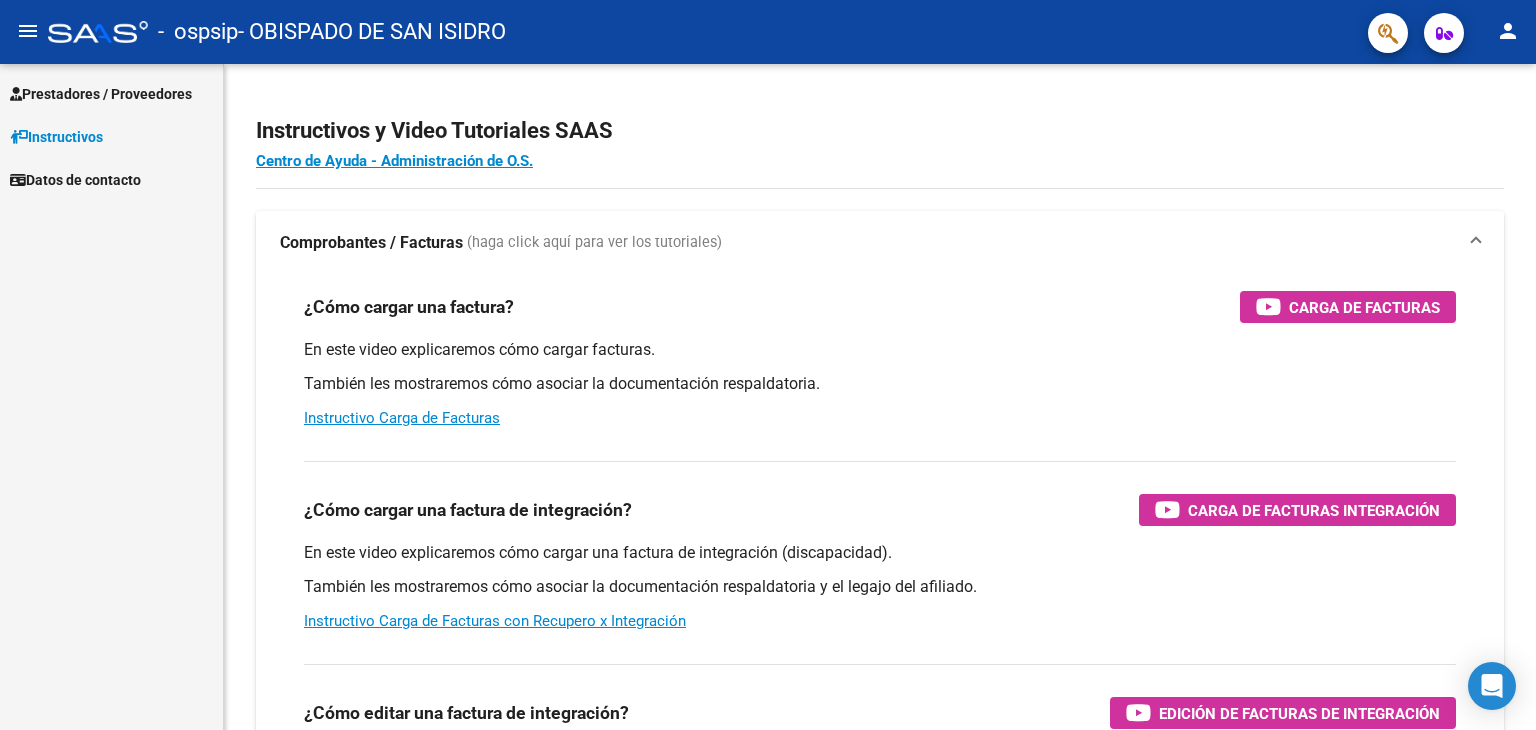 scroll, scrollTop: 0, scrollLeft: 0, axis: both 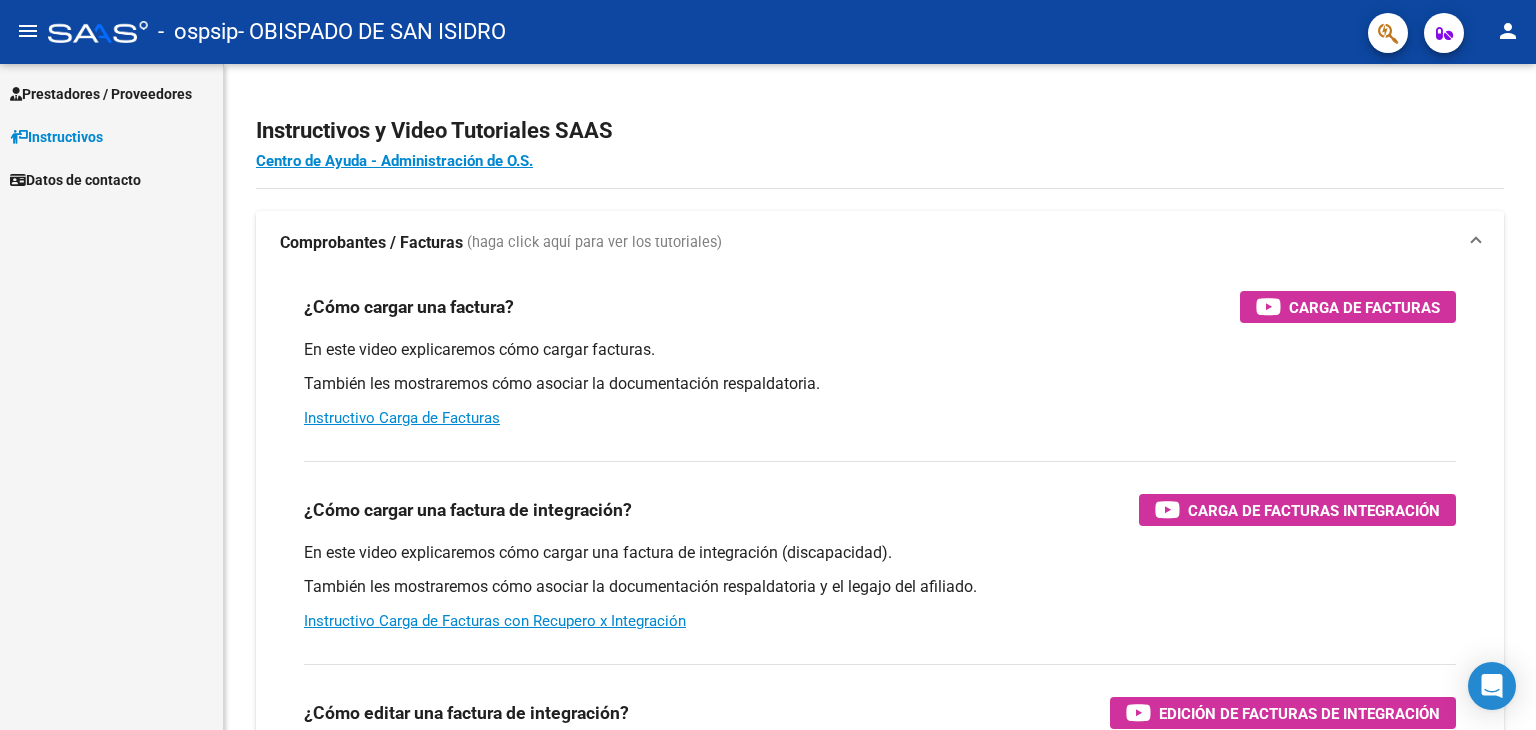 click on "Prestadores / Proveedores" at bounding box center (101, 94) 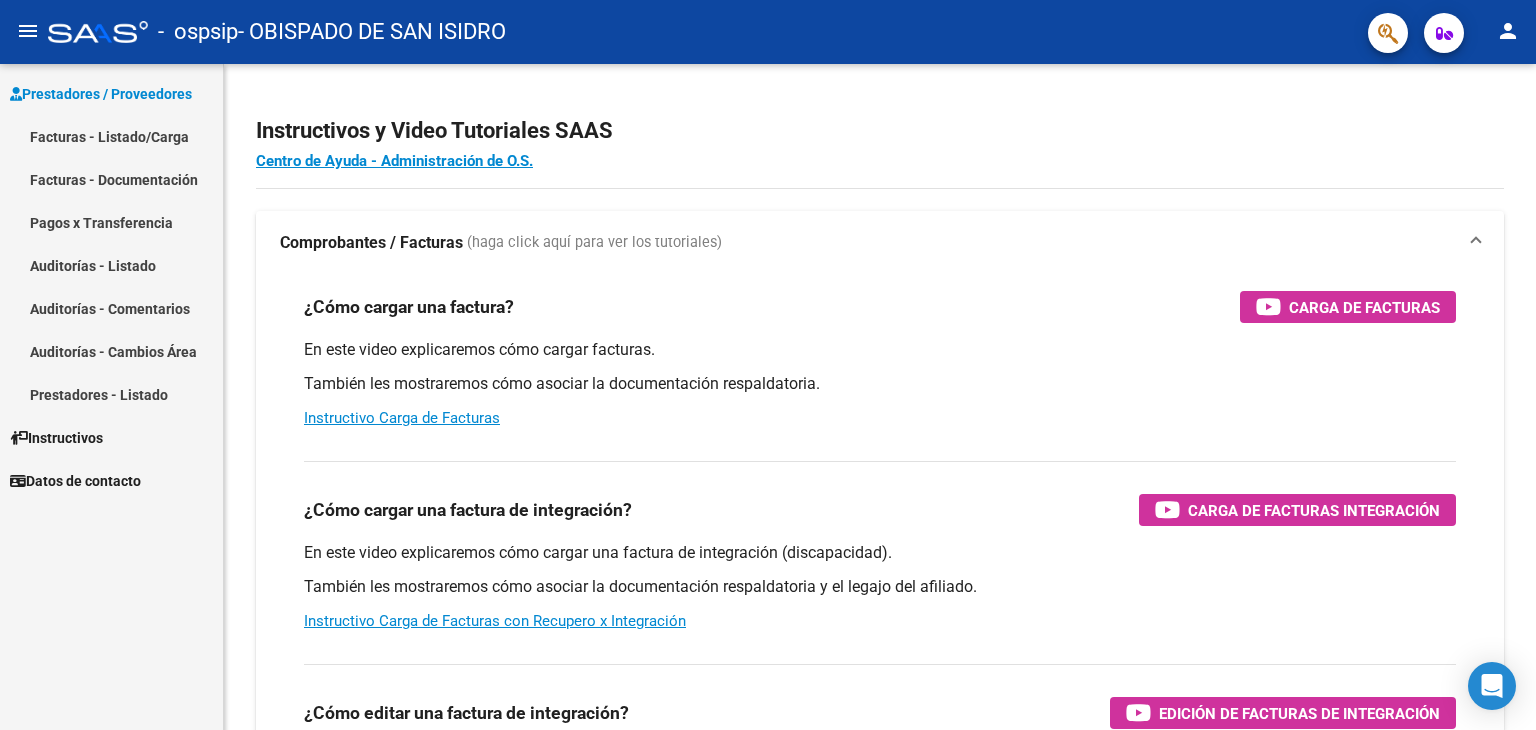 click on "Facturas - Listado/Carga" at bounding box center (111, 136) 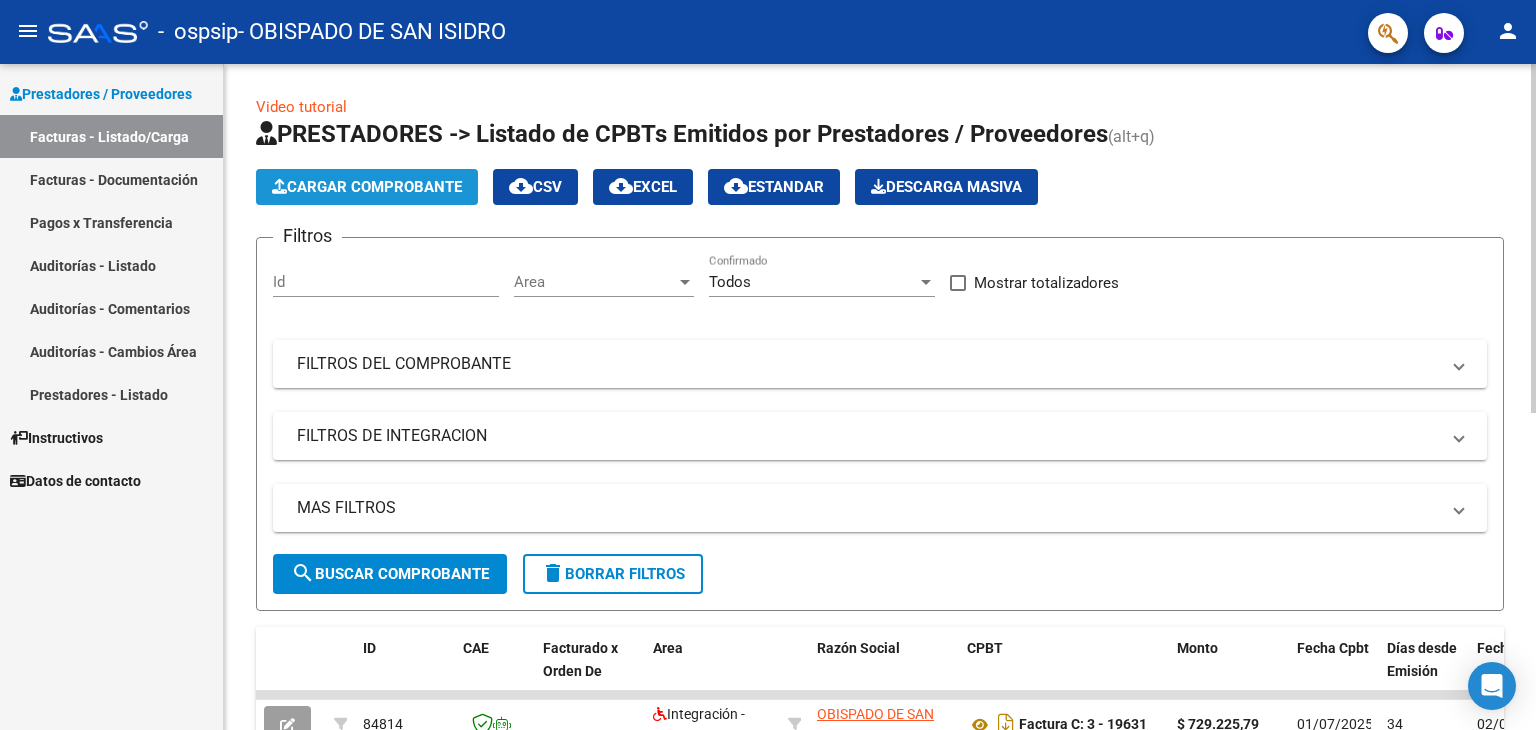 click on "Cargar Comprobante" 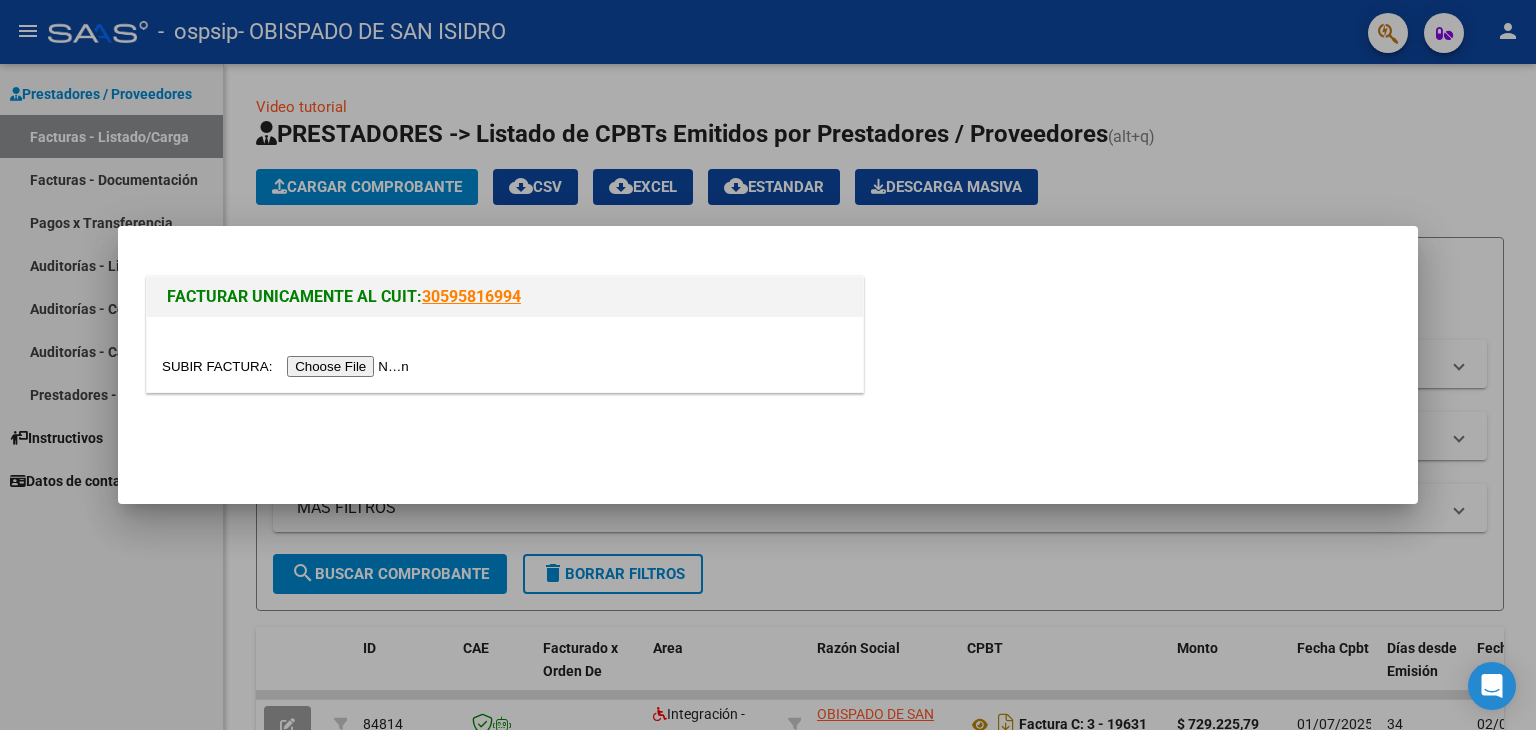 click at bounding box center (288, 366) 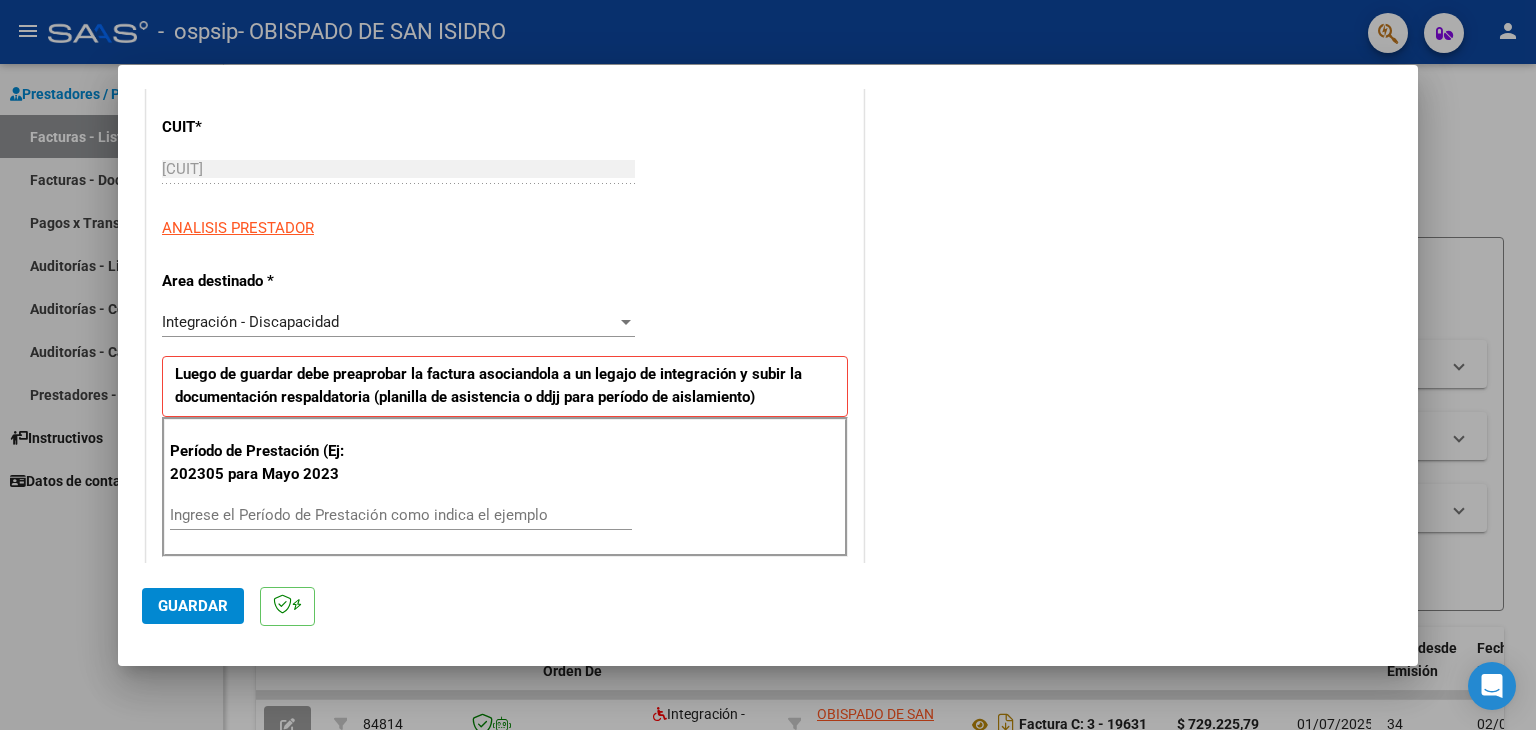 scroll, scrollTop: 300, scrollLeft: 0, axis: vertical 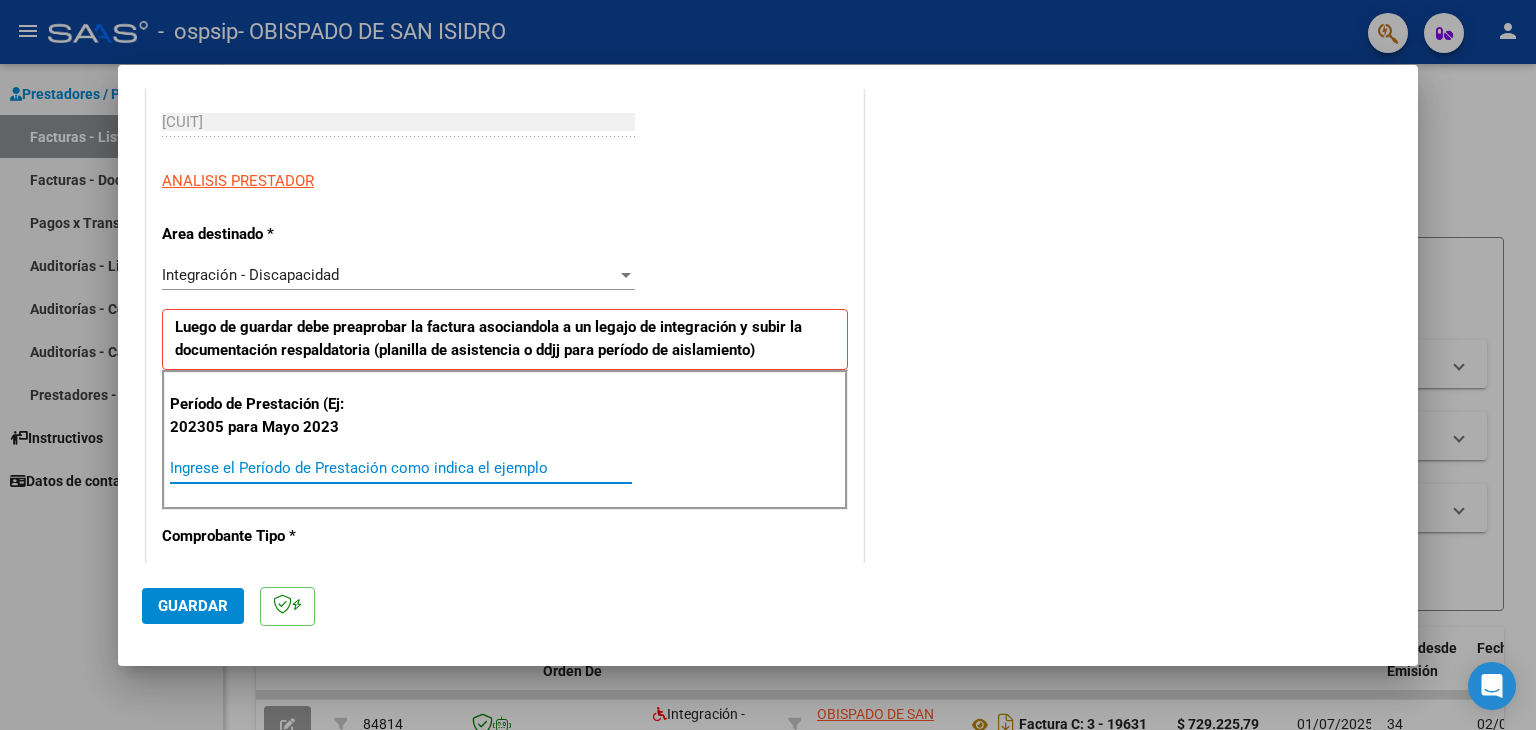 click on "Ingrese el Período de Prestación como indica el ejemplo" at bounding box center [401, 468] 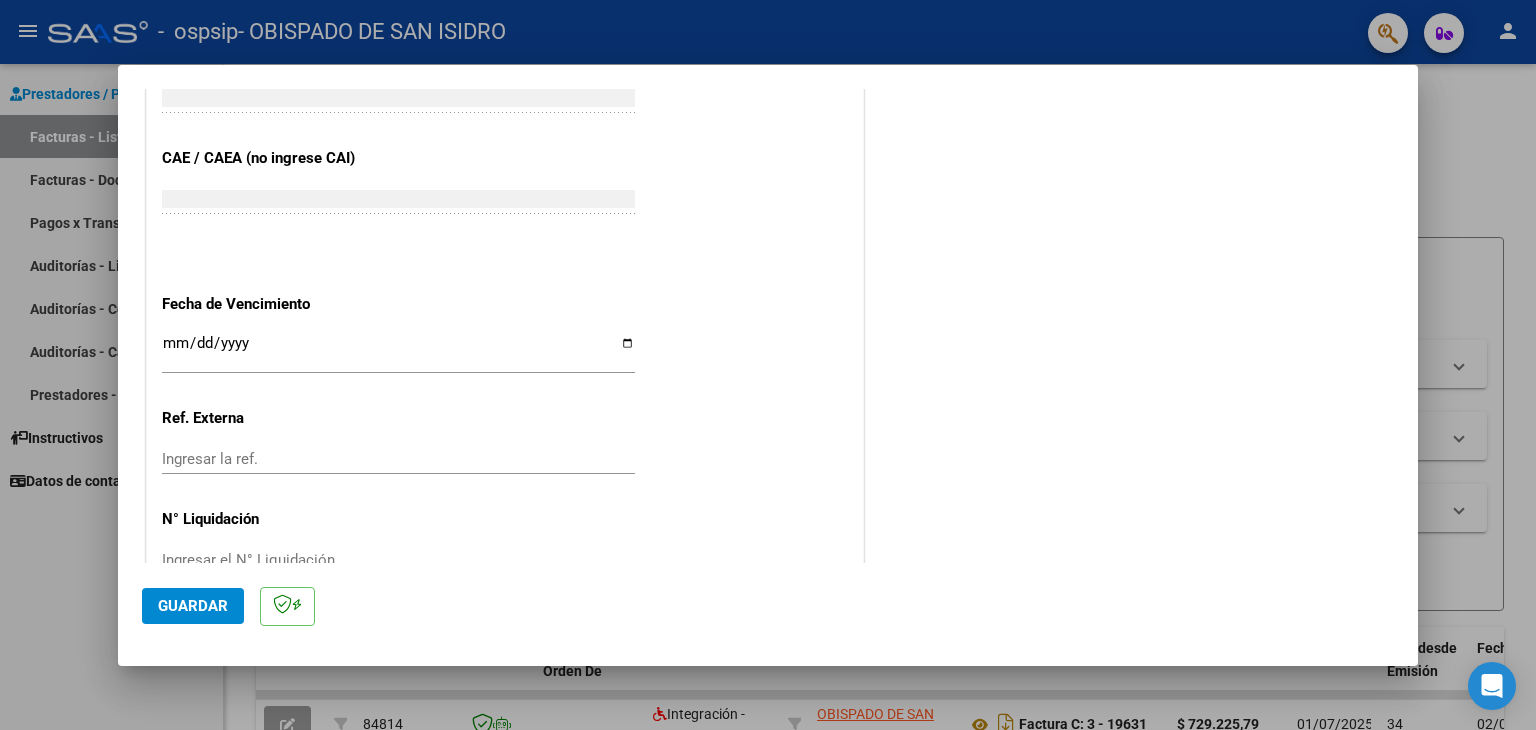 scroll, scrollTop: 1200, scrollLeft: 0, axis: vertical 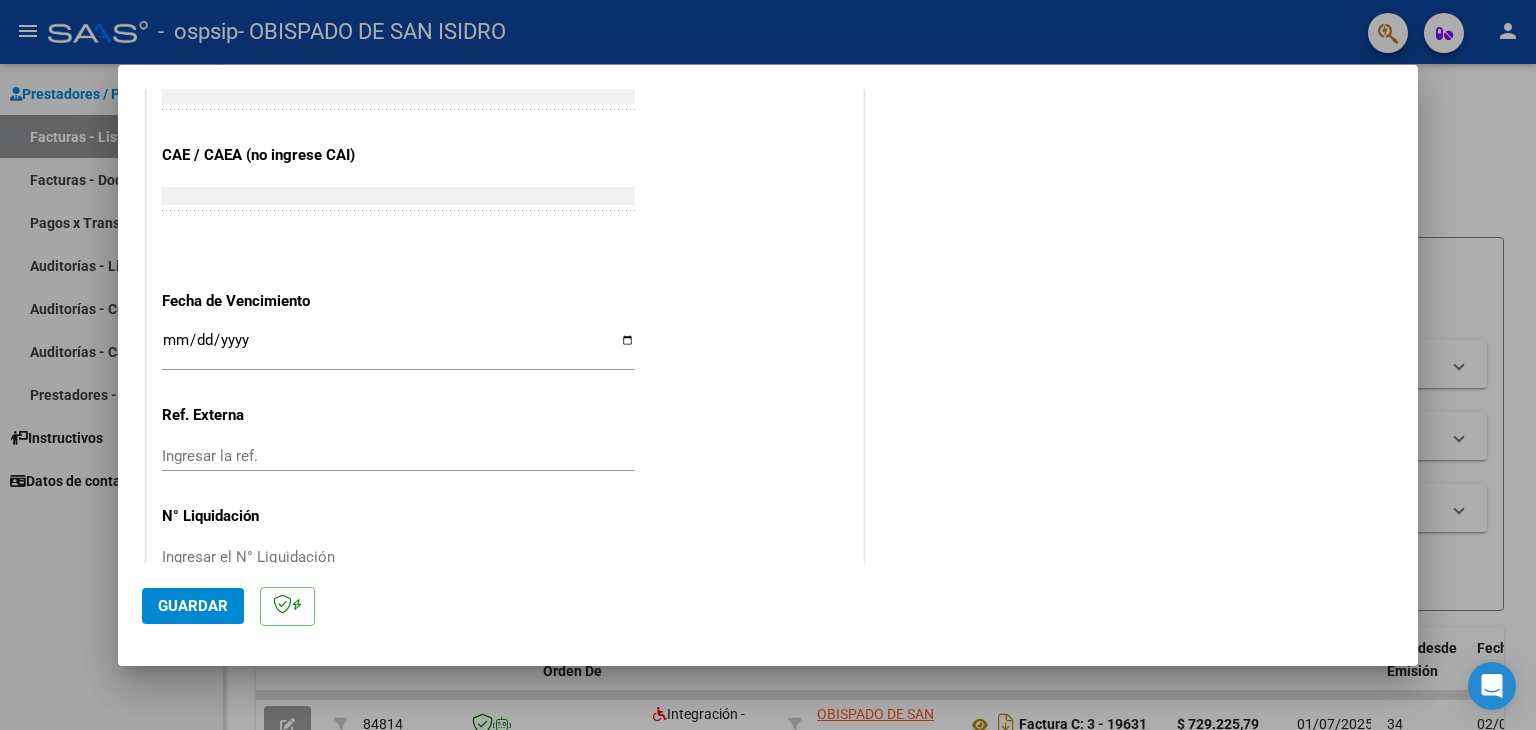 type on "202507" 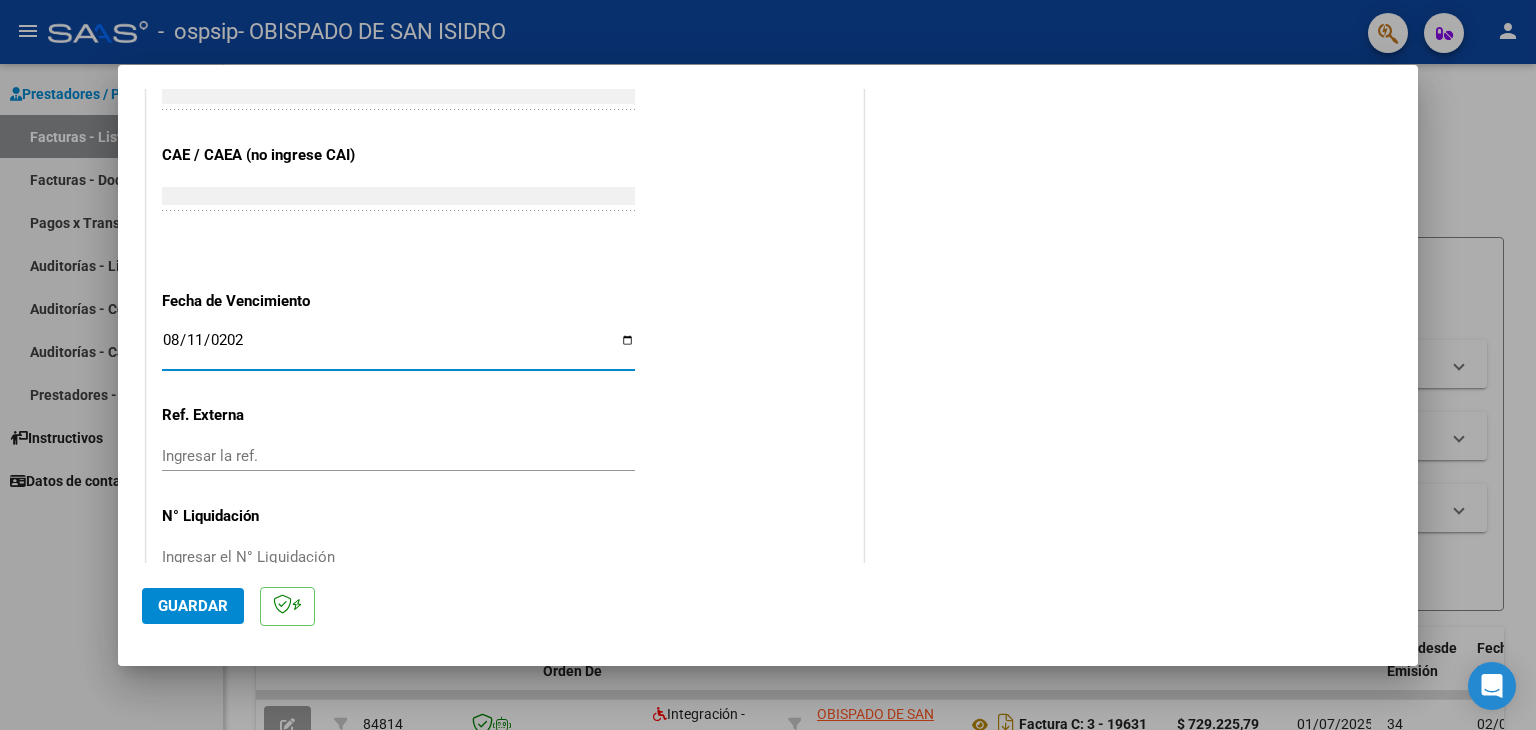 type on "2025-08-11" 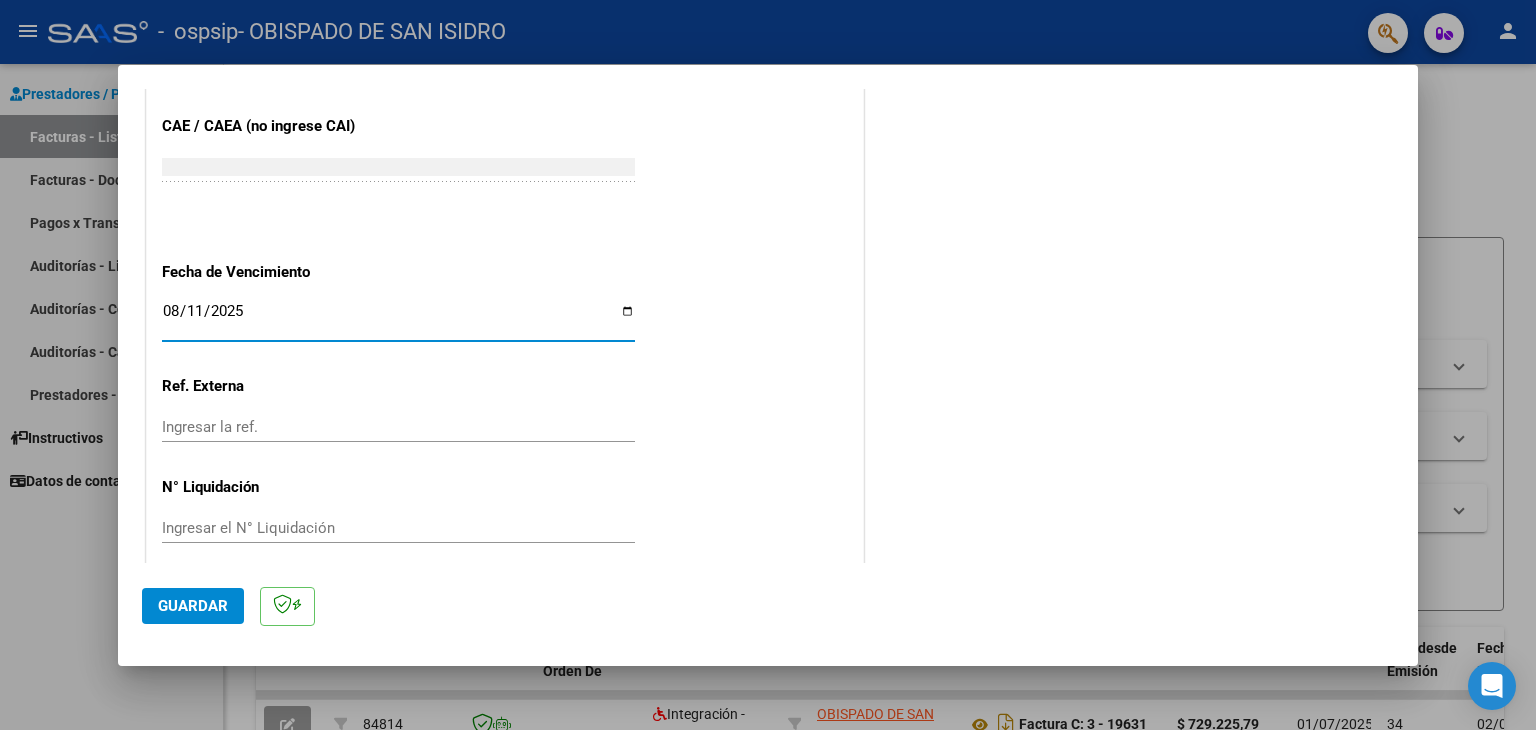 scroll, scrollTop: 1245, scrollLeft: 0, axis: vertical 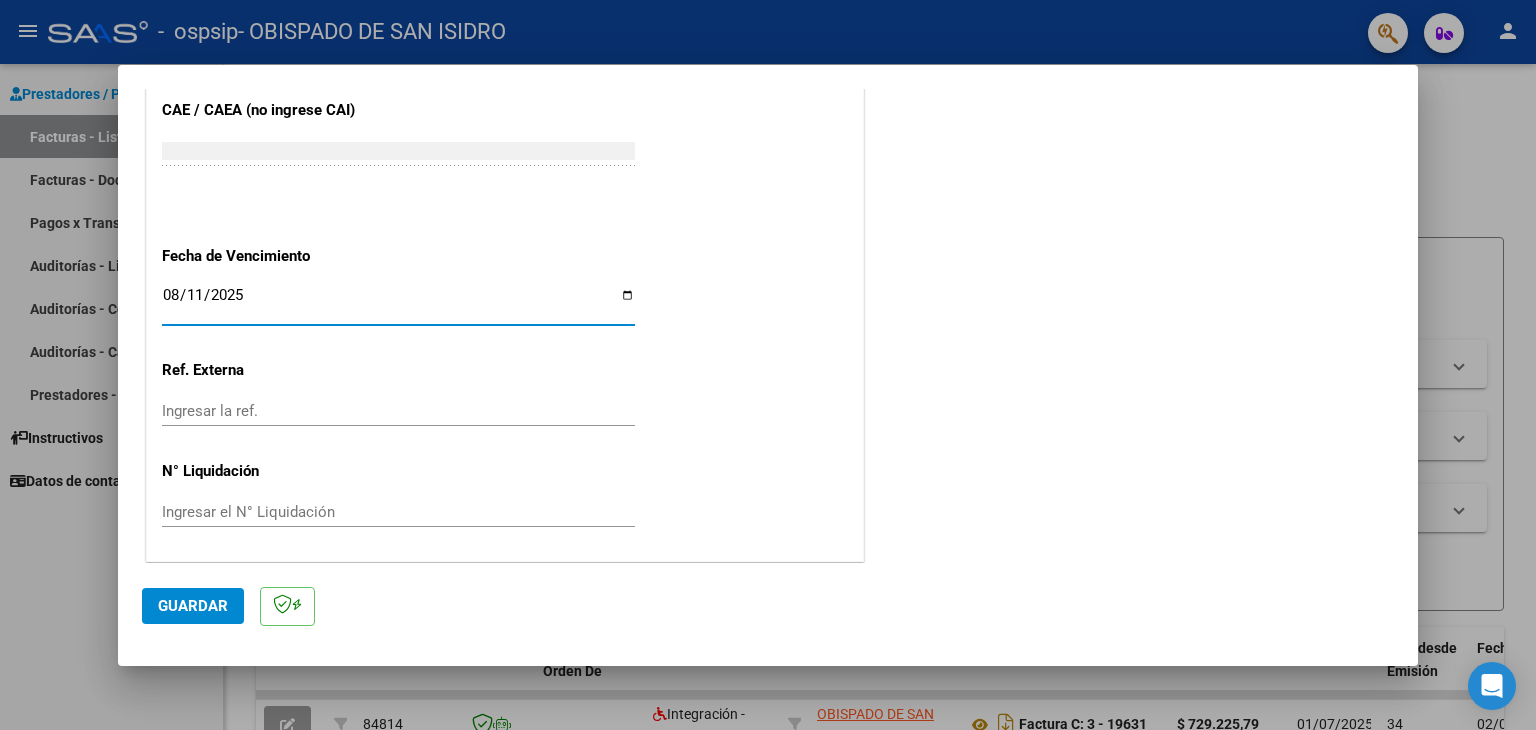 click on "Guardar" 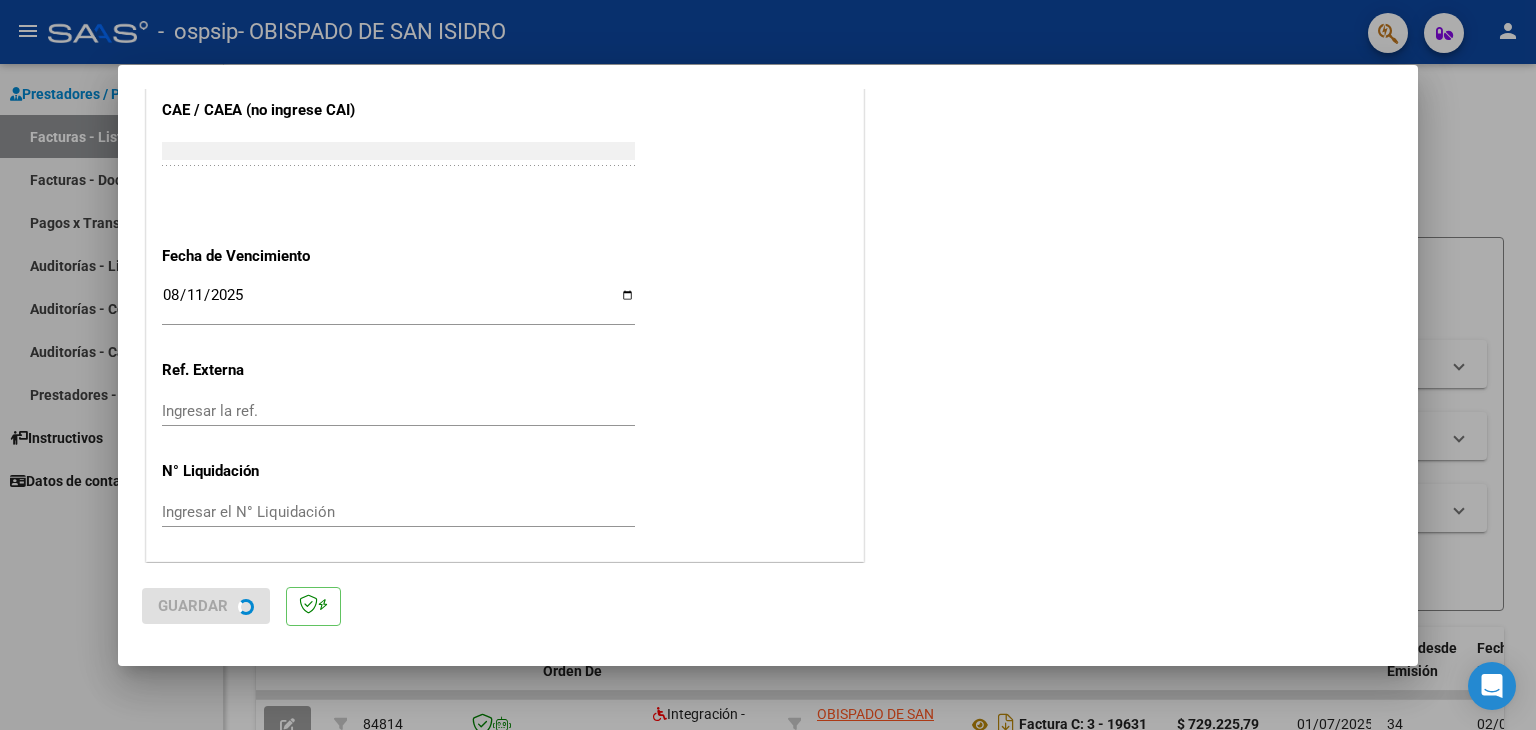 scroll, scrollTop: 0, scrollLeft: 0, axis: both 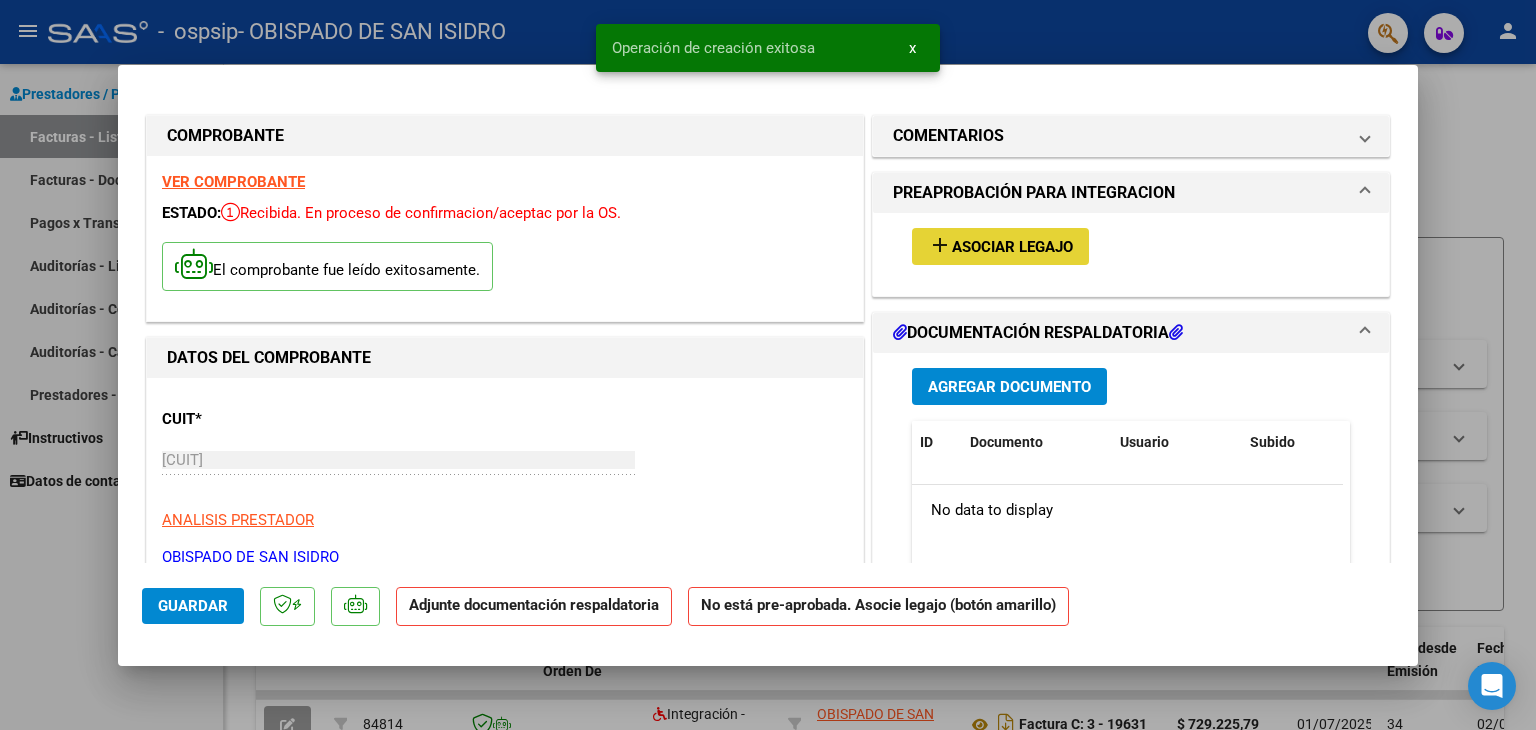 click on "Asociar Legajo" at bounding box center [1012, 247] 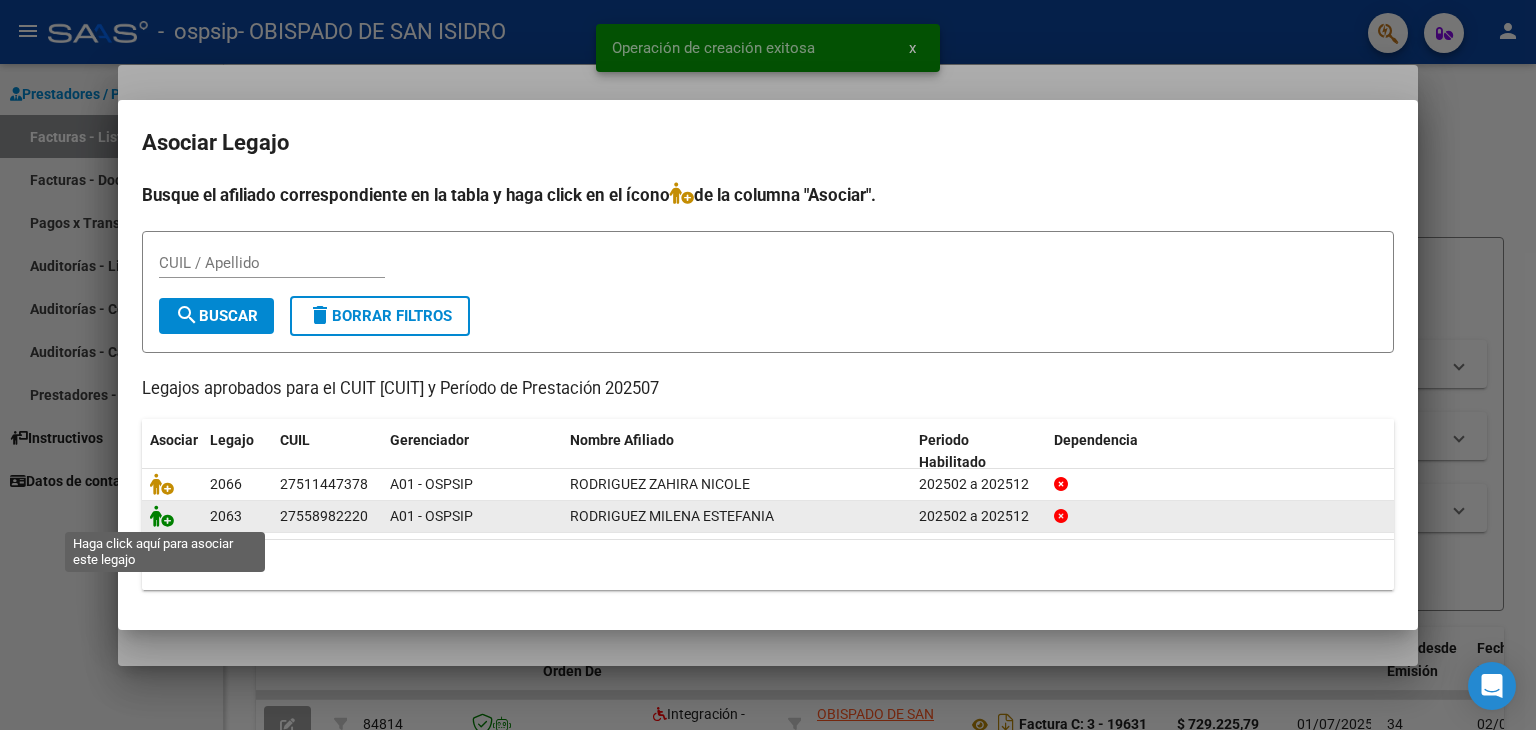 click 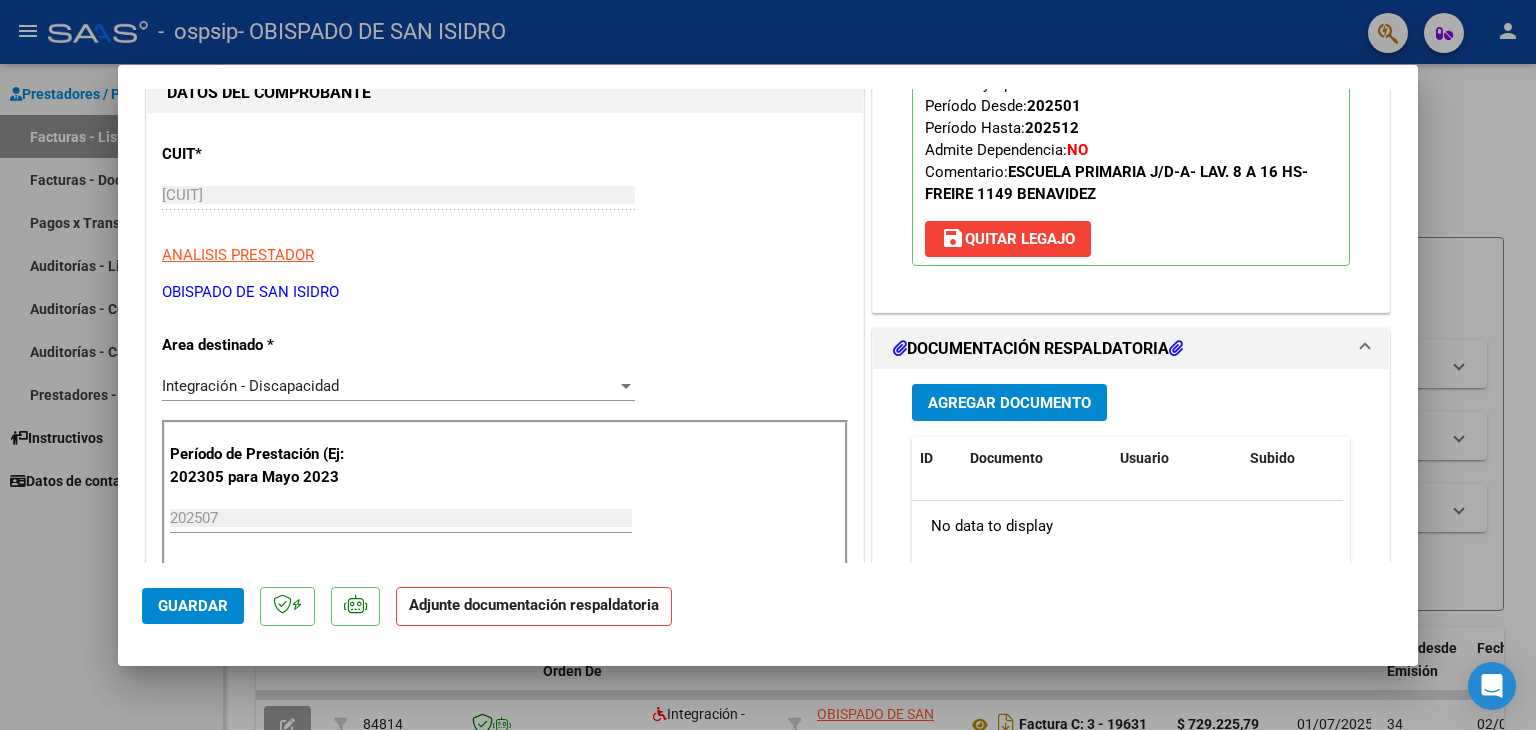 scroll, scrollTop: 300, scrollLeft: 0, axis: vertical 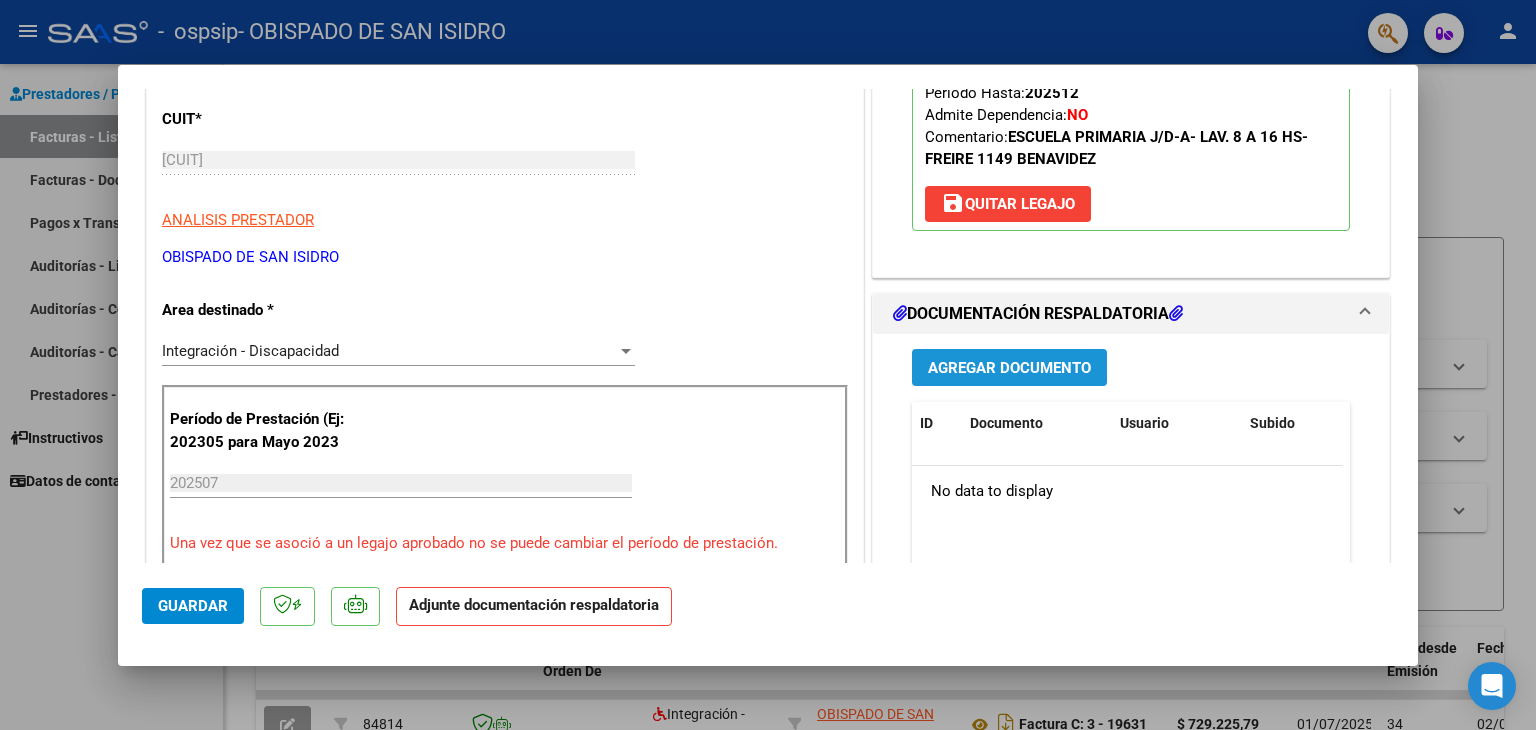 click on "Agregar Documento" at bounding box center [1009, 368] 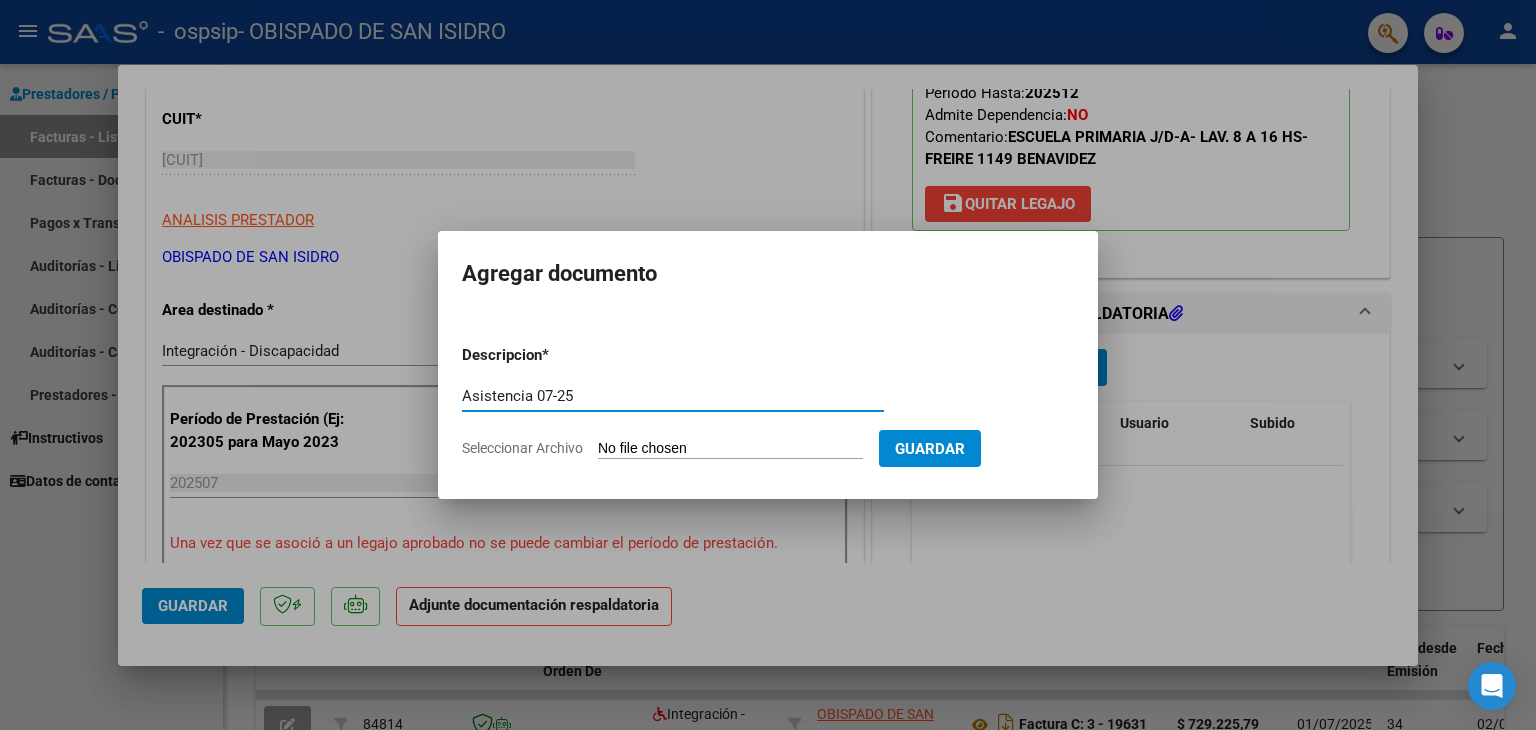 type on "Asistencia 07-25" 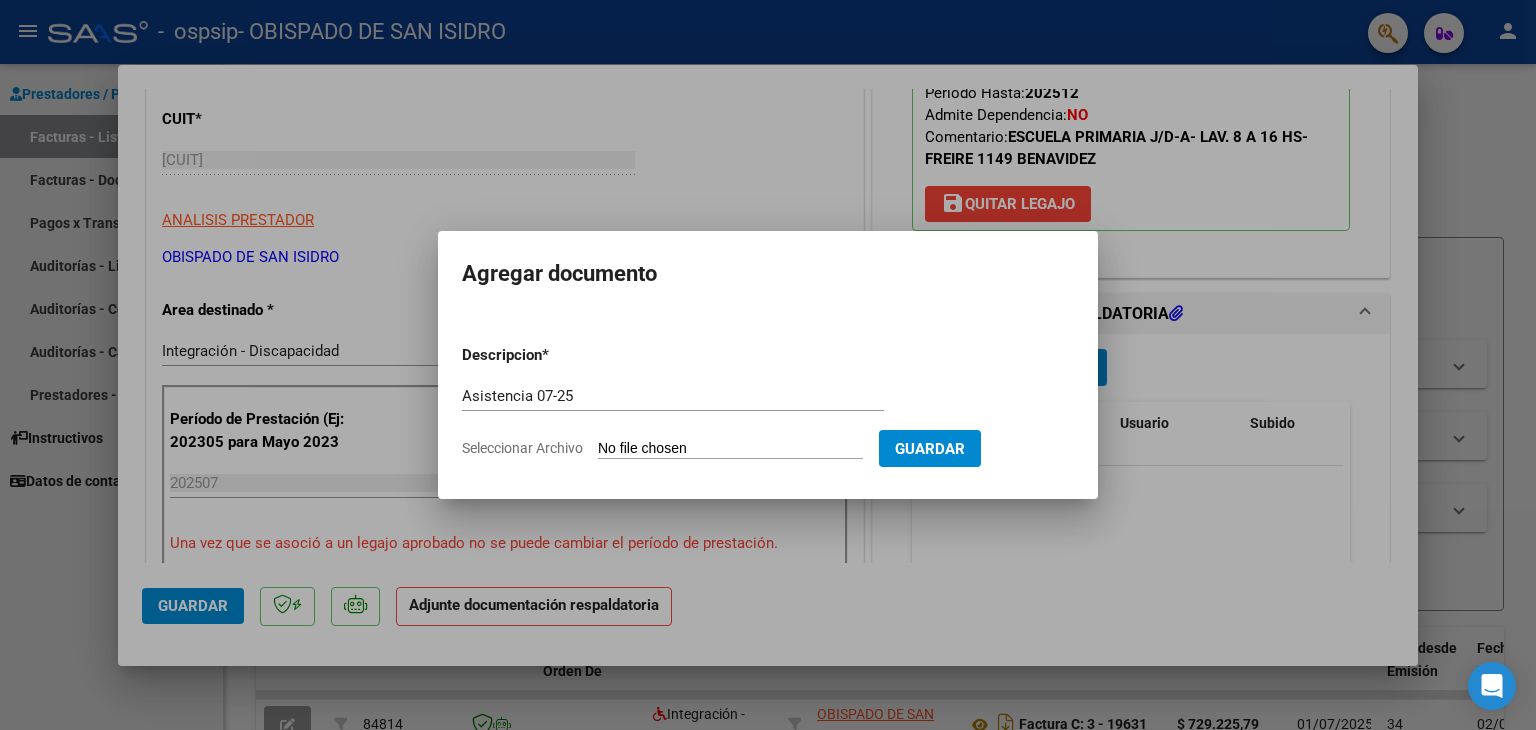 click on "Seleccionar Archivo" at bounding box center [730, 449] 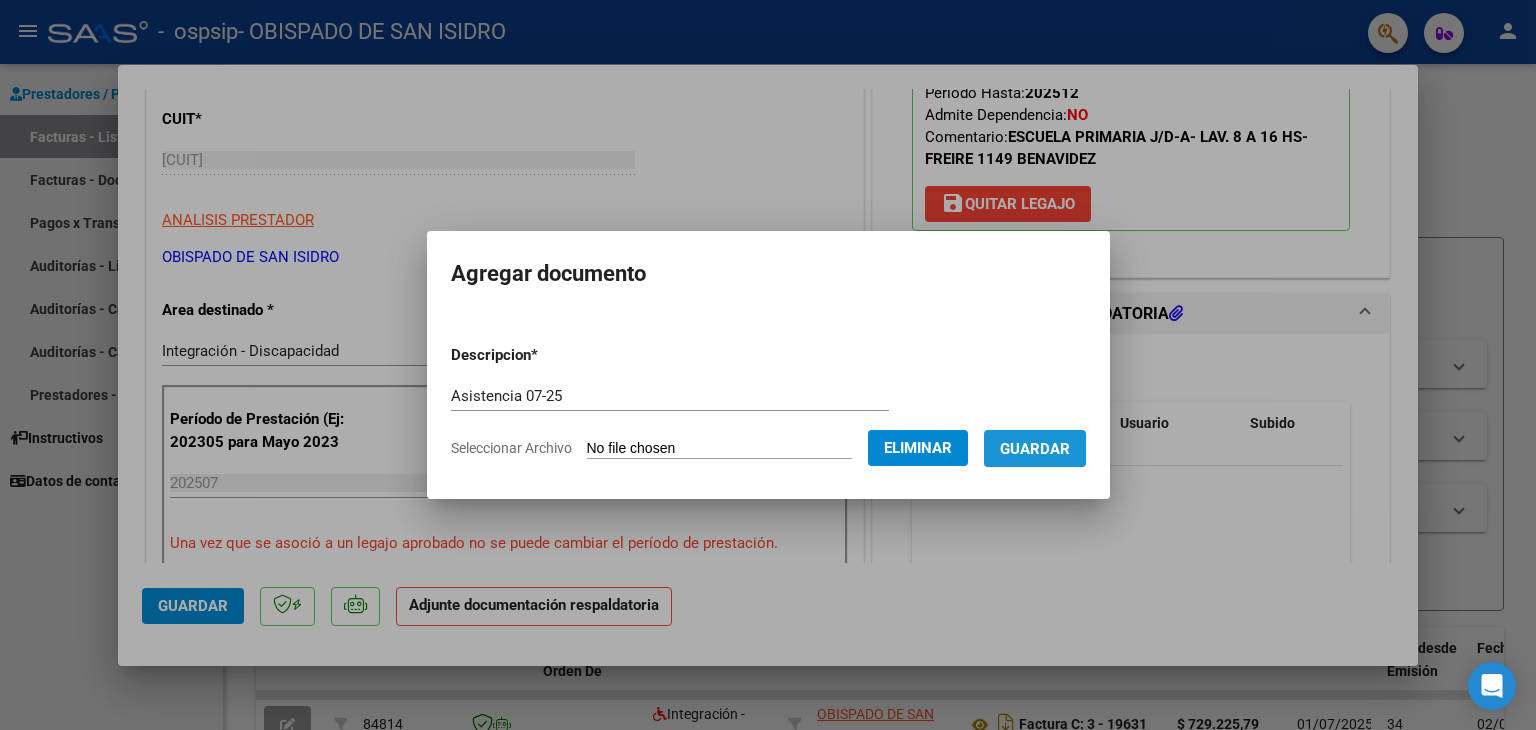 click on "Guardar" at bounding box center (1035, 449) 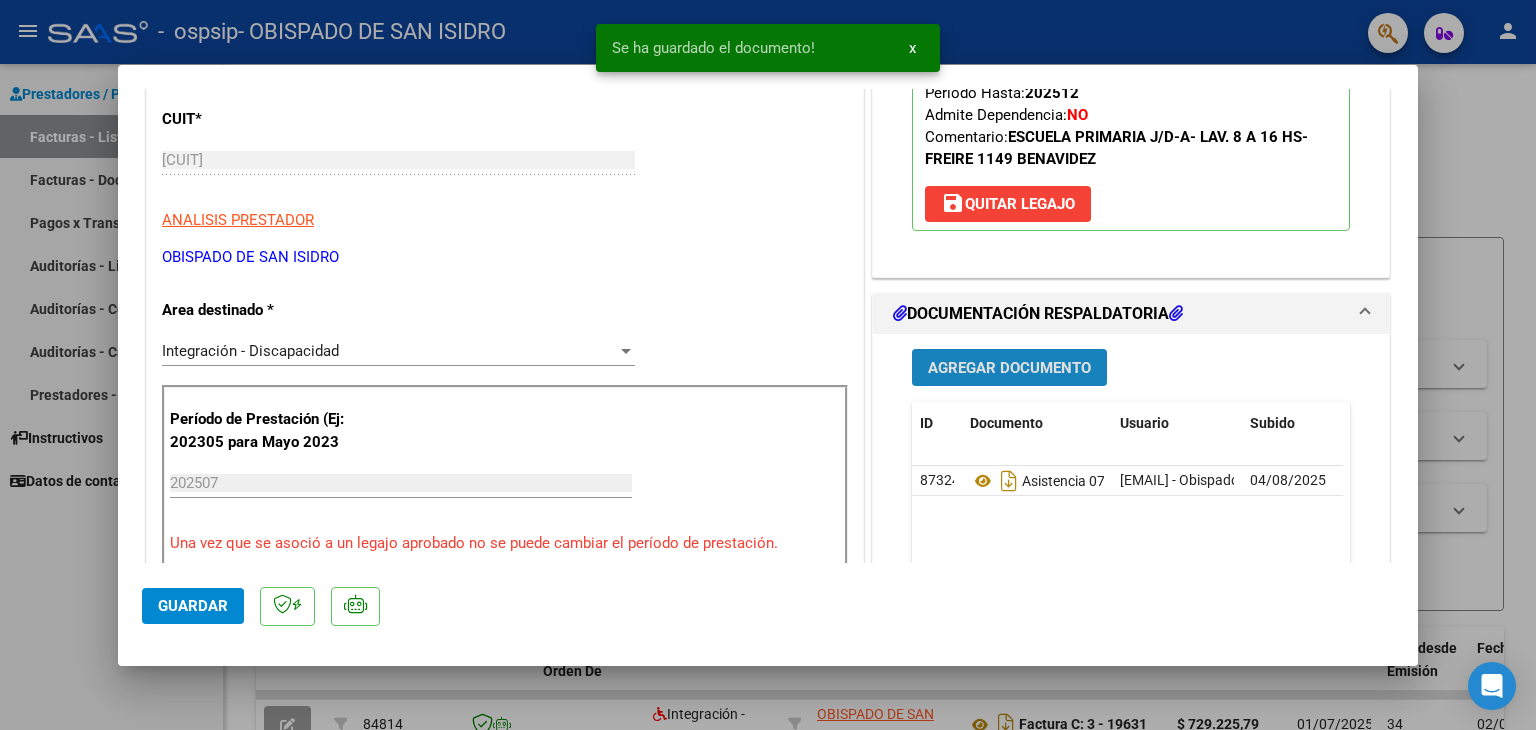 click on "Agregar Documento" at bounding box center (1009, 368) 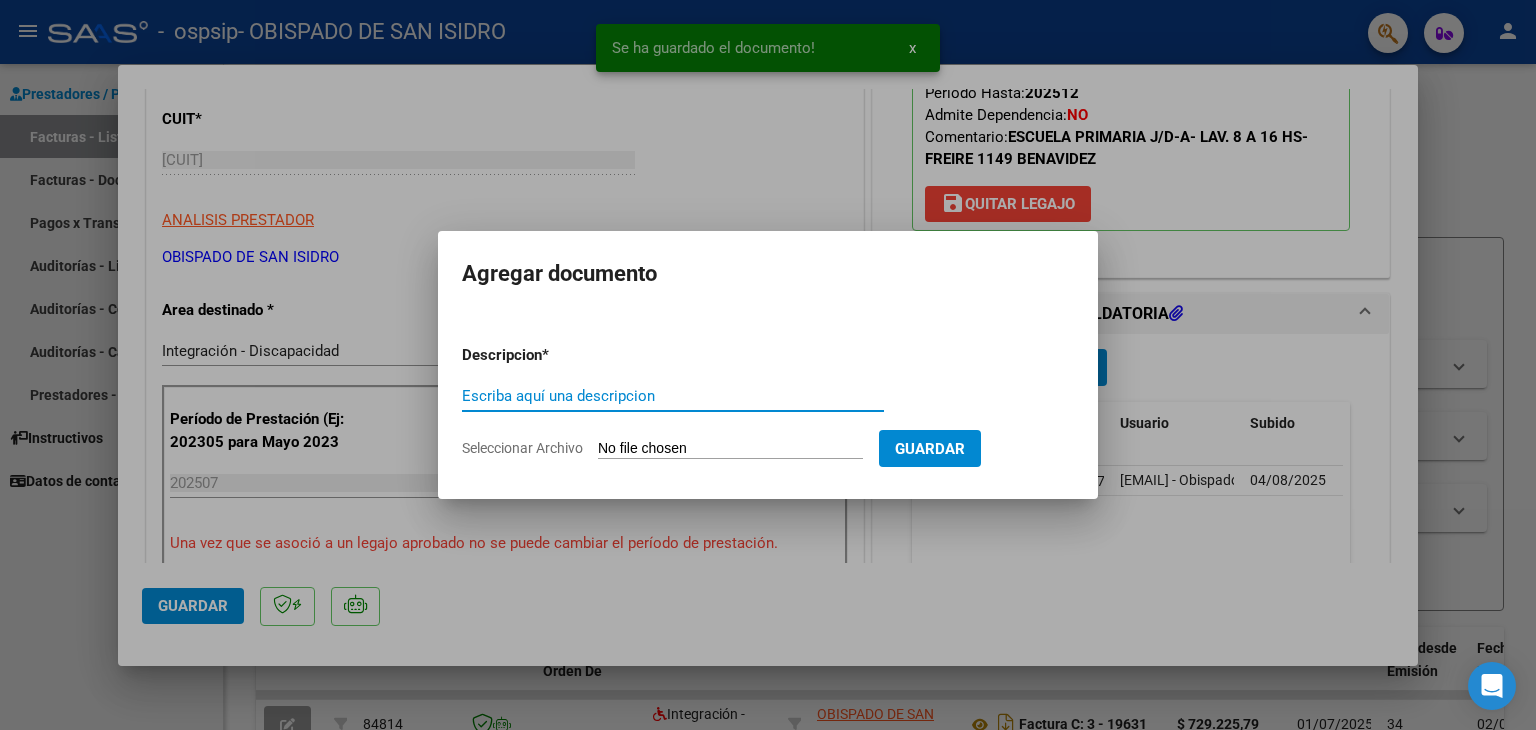 click on "Escriba aquí una descripcion" at bounding box center (673, 396) 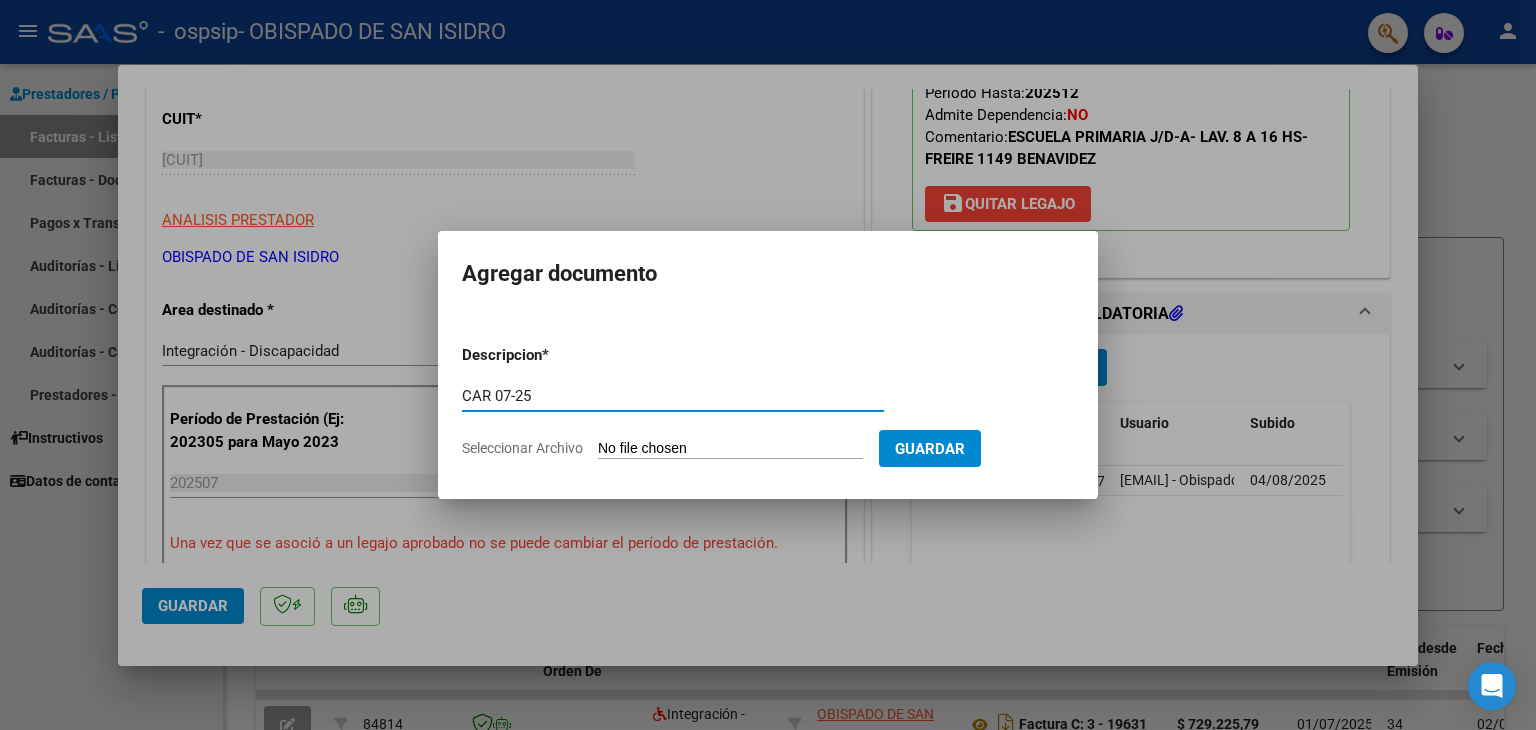 type on "CAR 07-25" 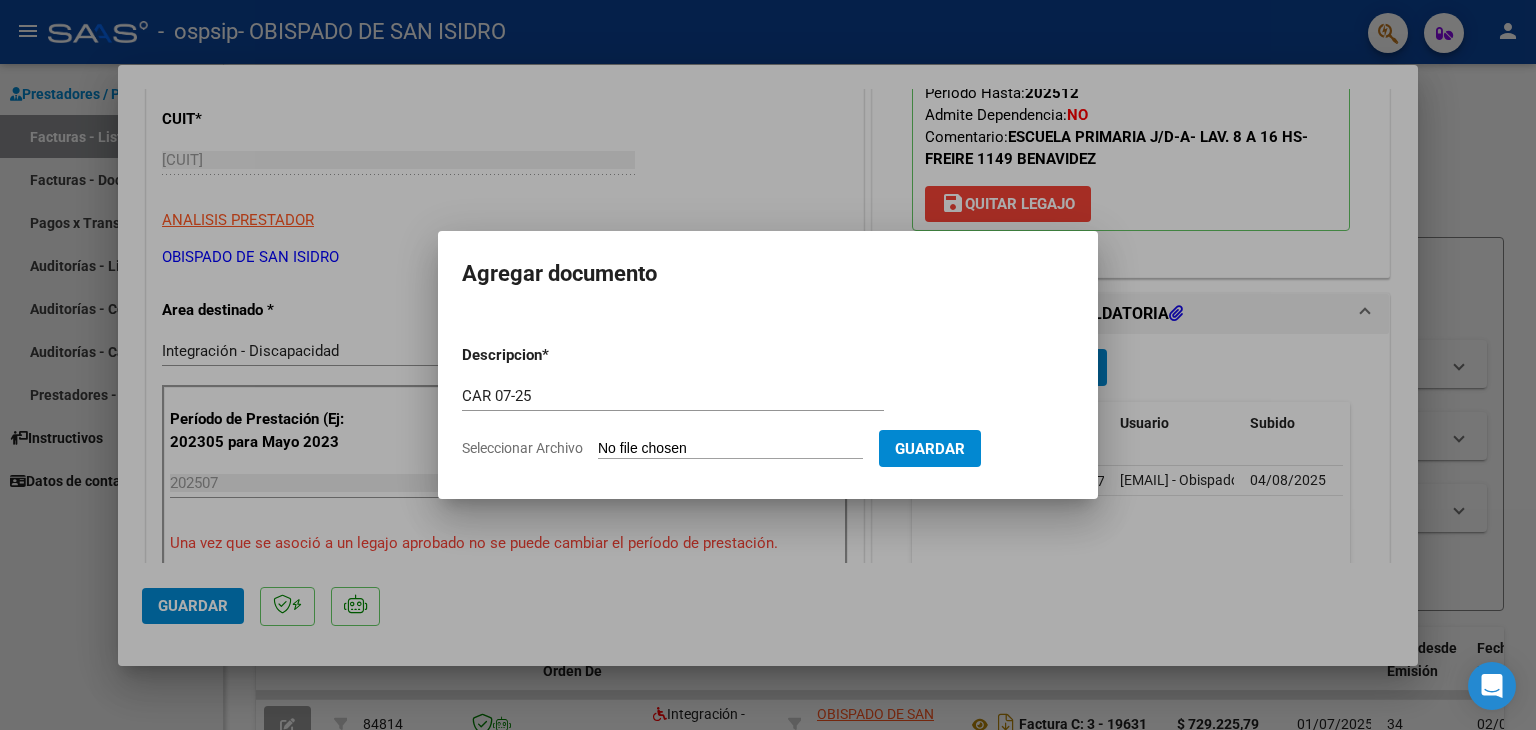 click on "Seleccionar Archivo" at bounding box center [730, 449] 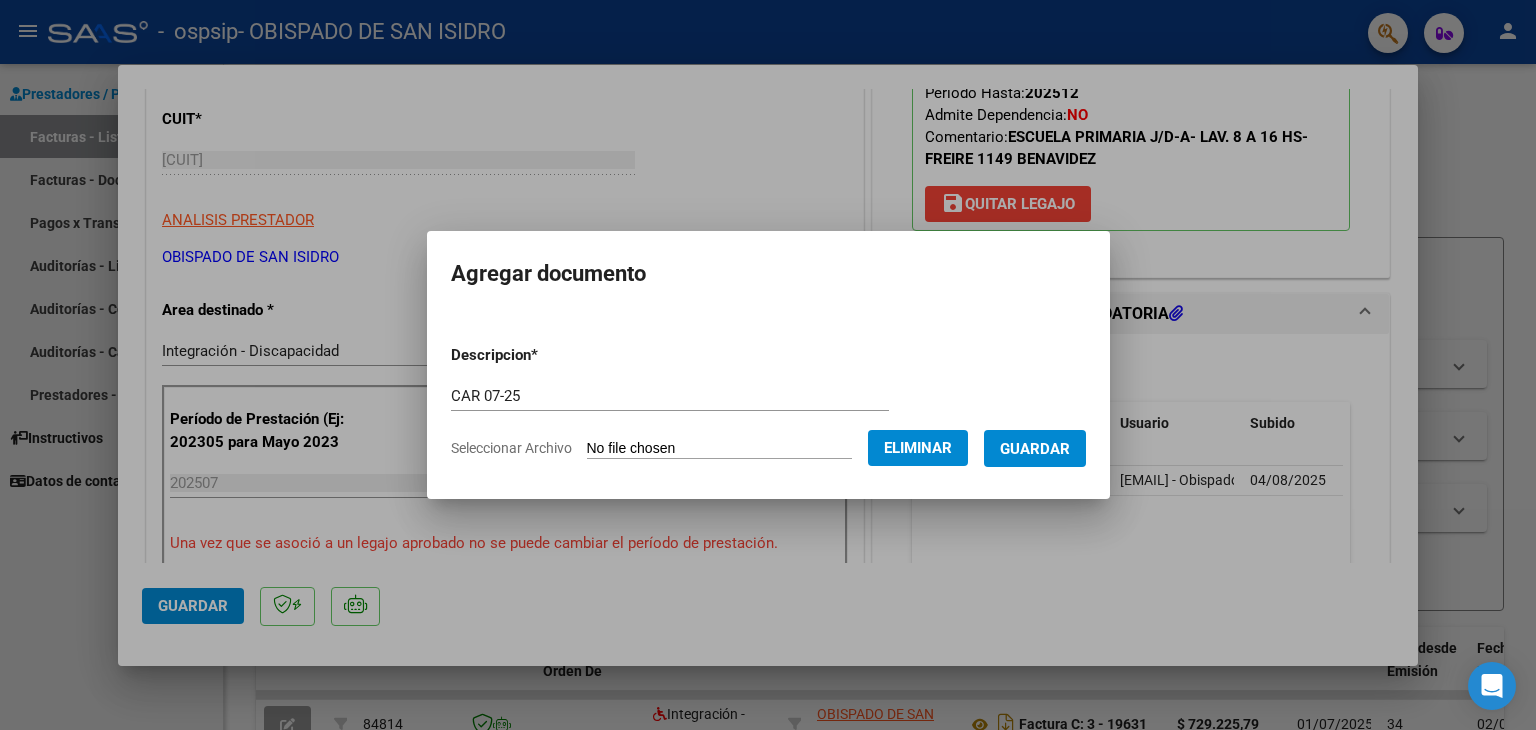 click on "Guardar" at bounding box center (1035, 449) 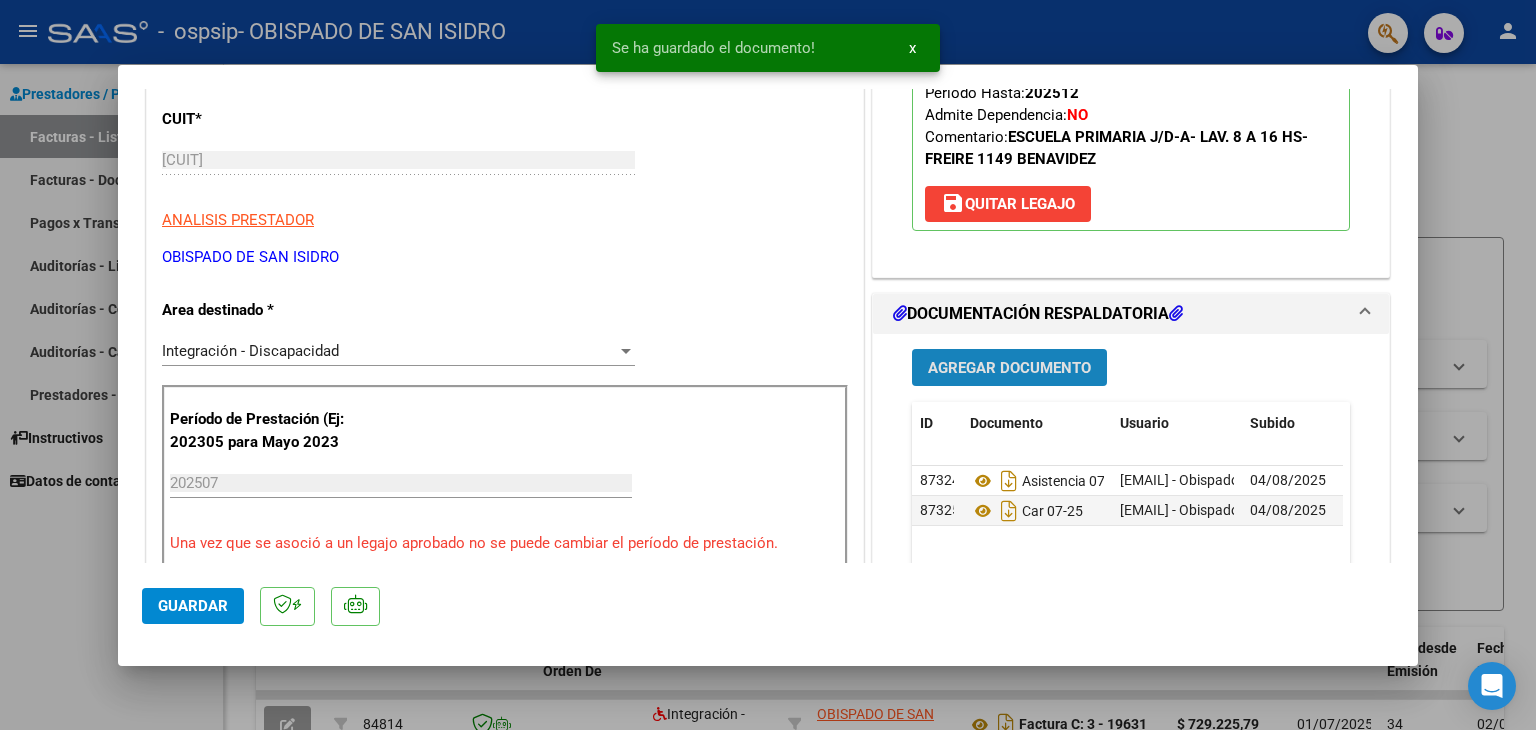 click on "Agregar Documento" at bounding box center (1009, 368) 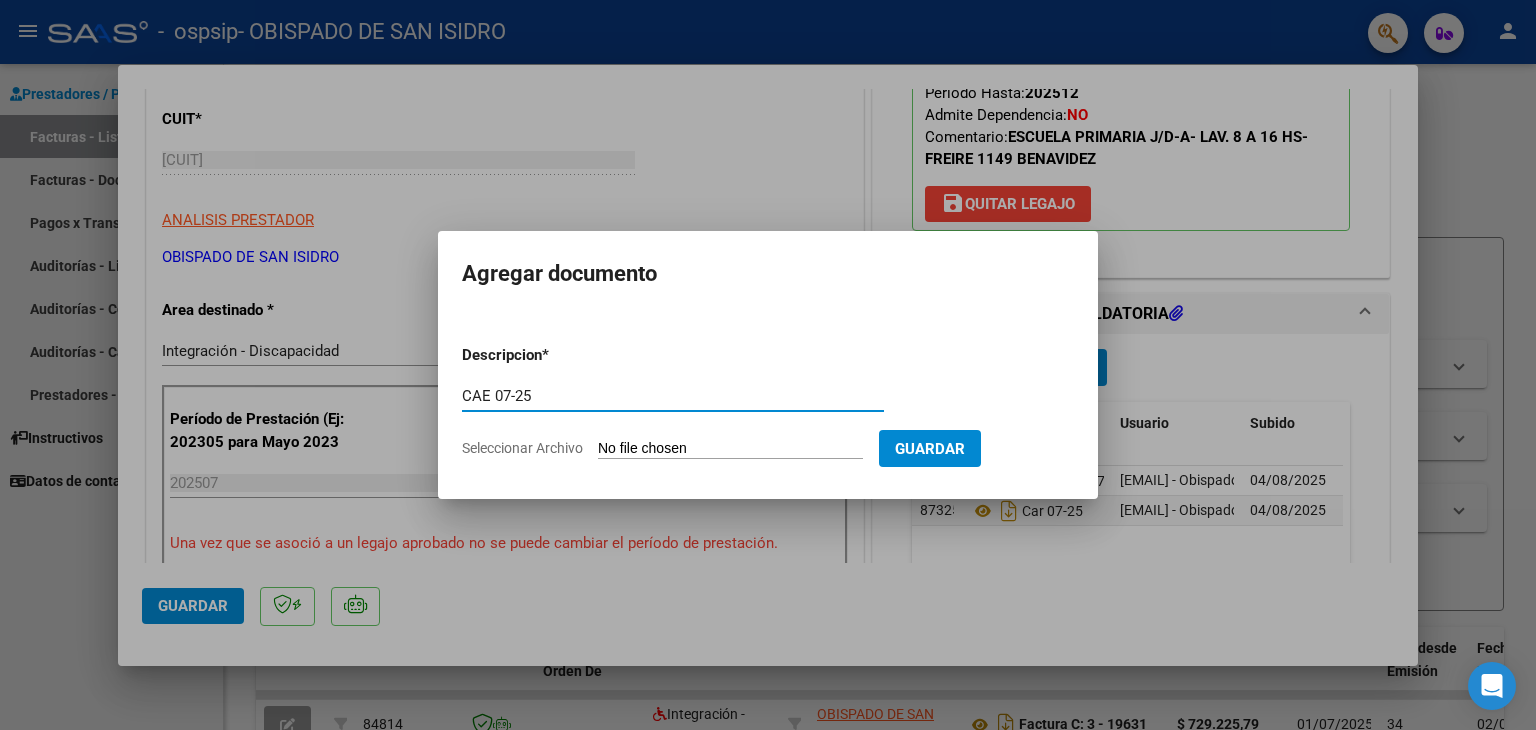 type on "CAE 07-25" 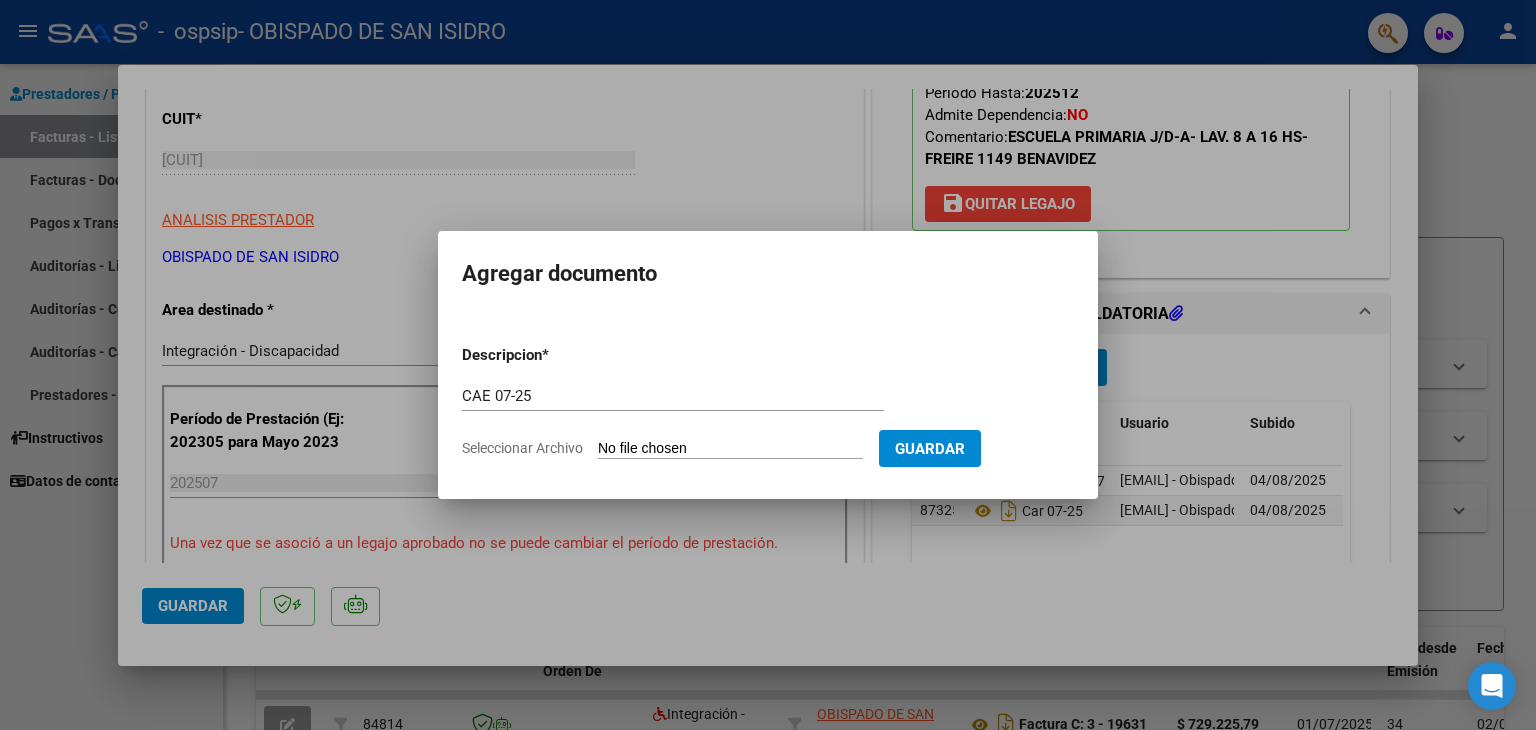 click on "Seleccionar Archivo" at bounding box center [730, 449] 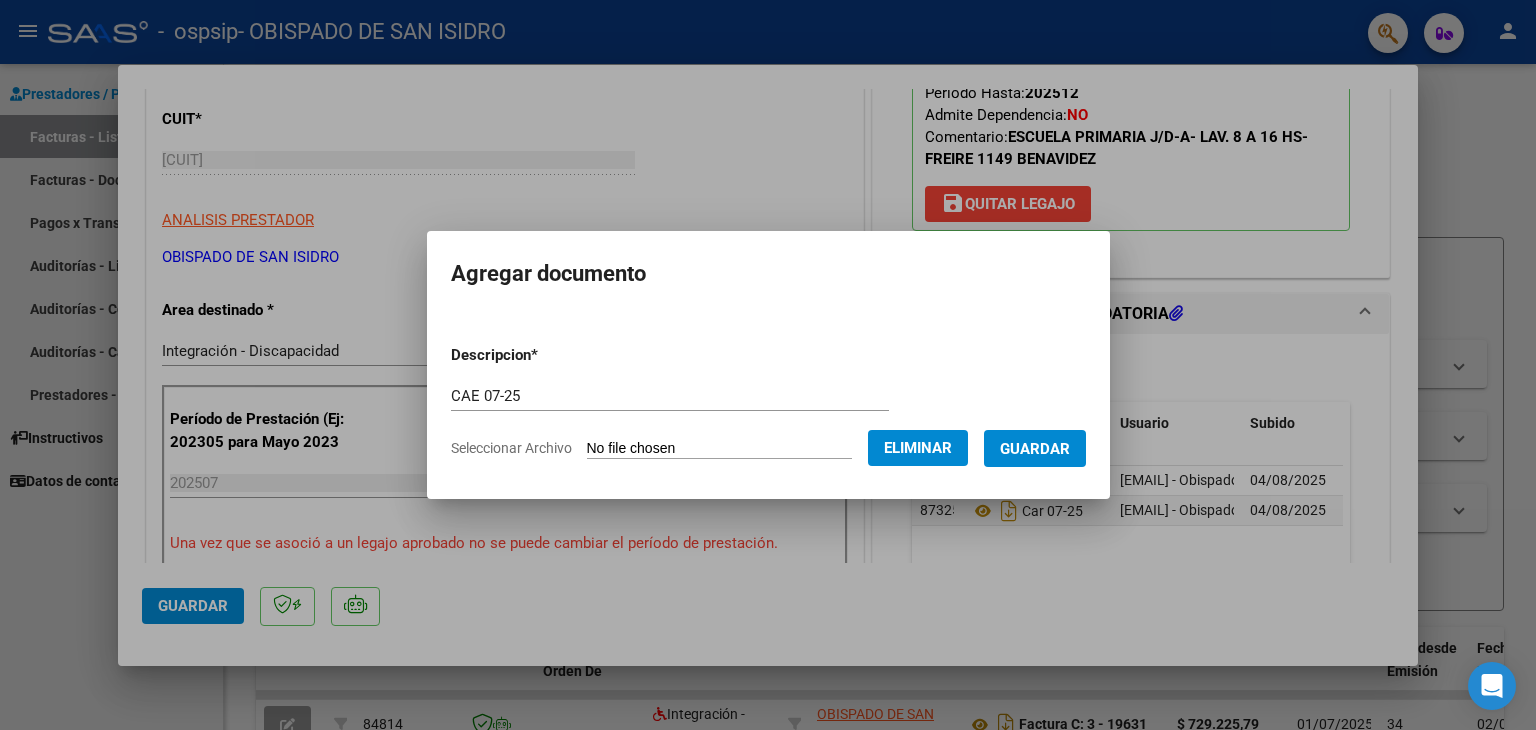 click on "Guardar" at bounding box center (1035, 448) 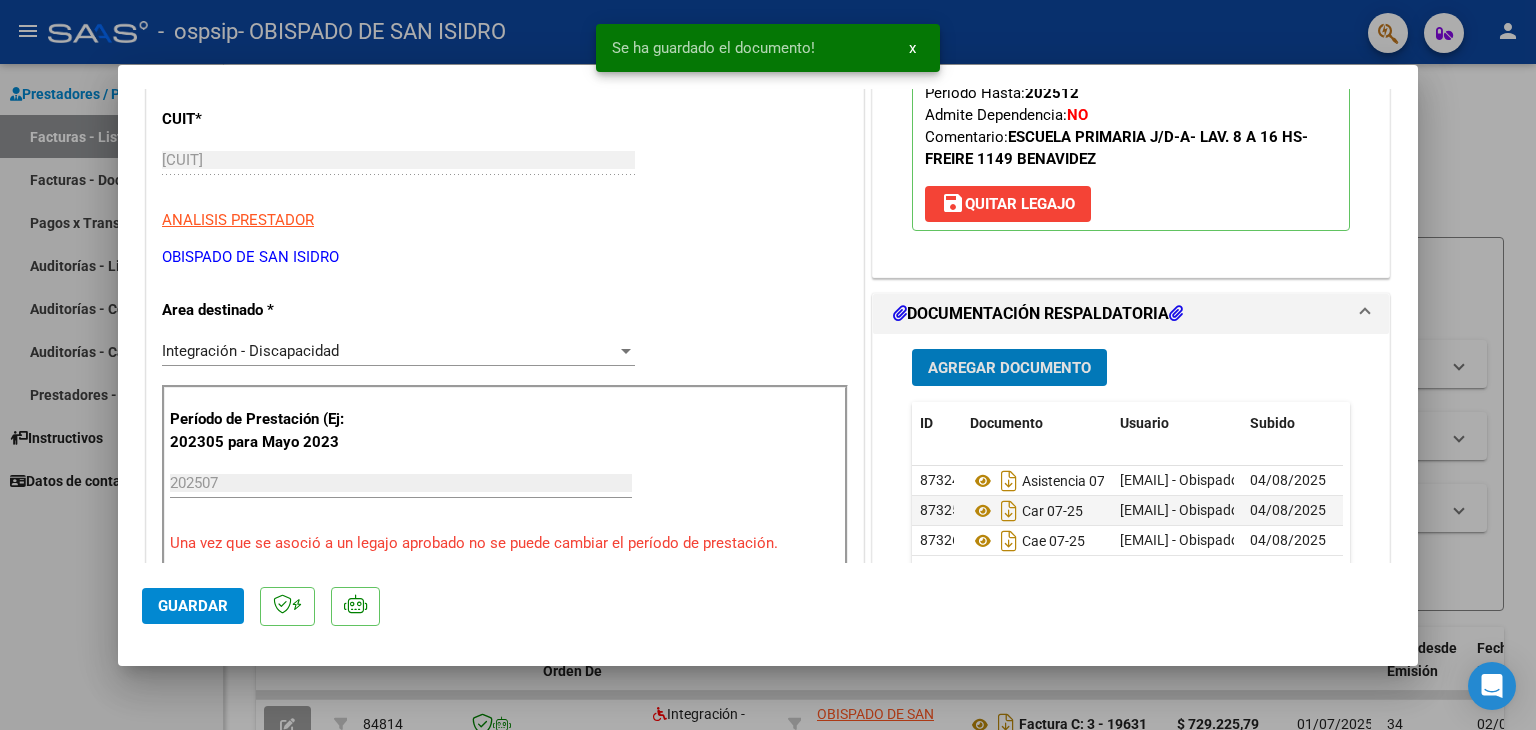 click on "Agregar Documento" at bounding box center [1009, 368] 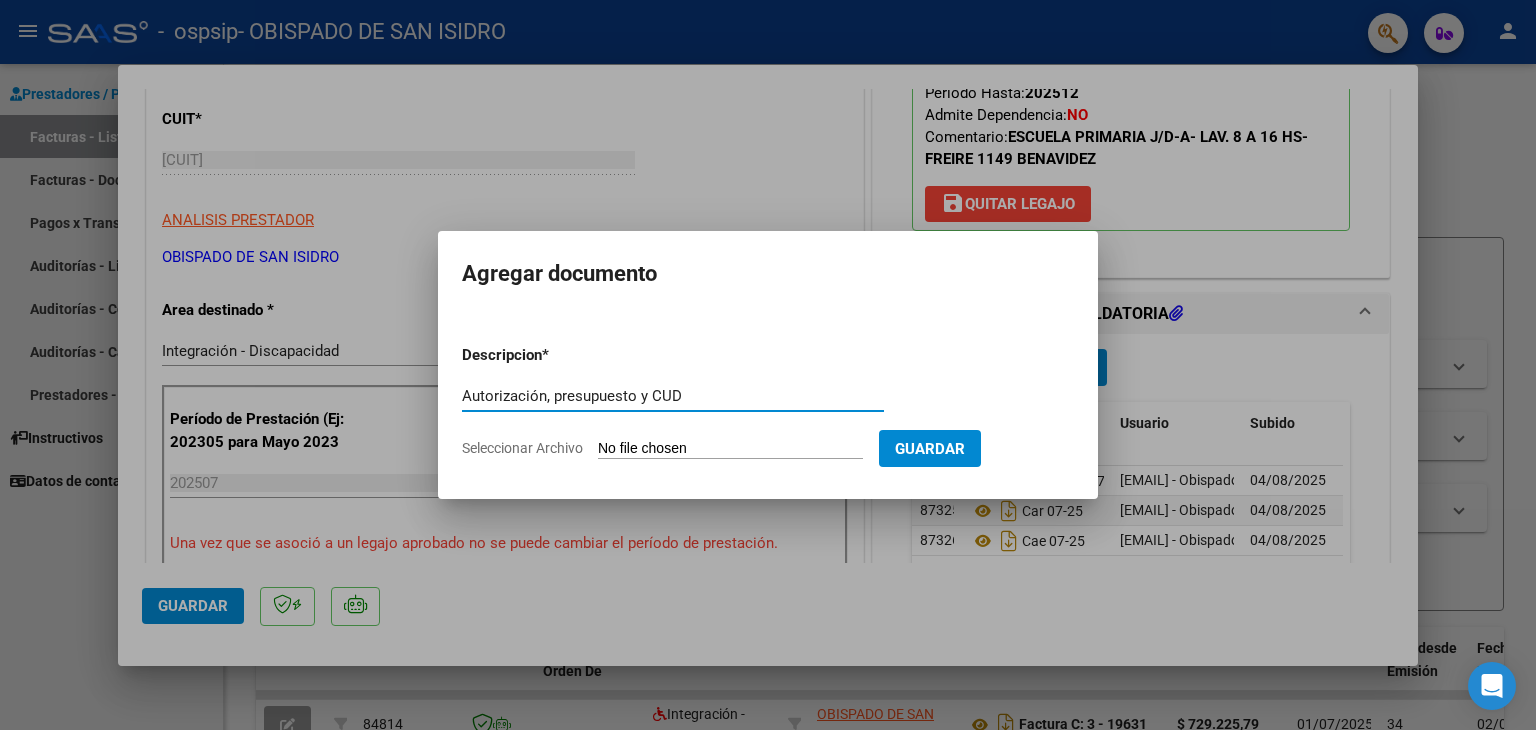 type on "Autorización, presupuesto y CUD" 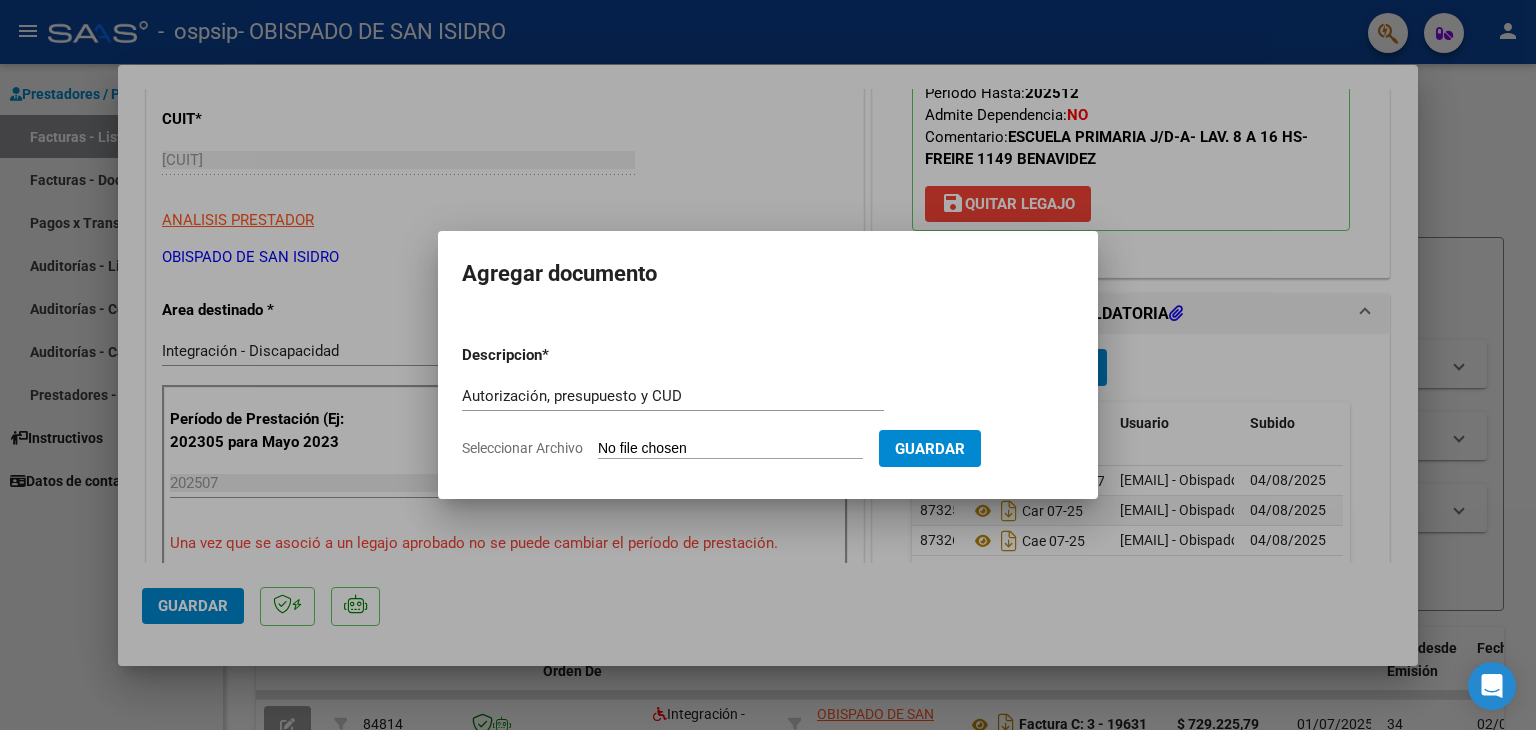 click on "Seleccionar Archivo" at bounding box center [730, 449] 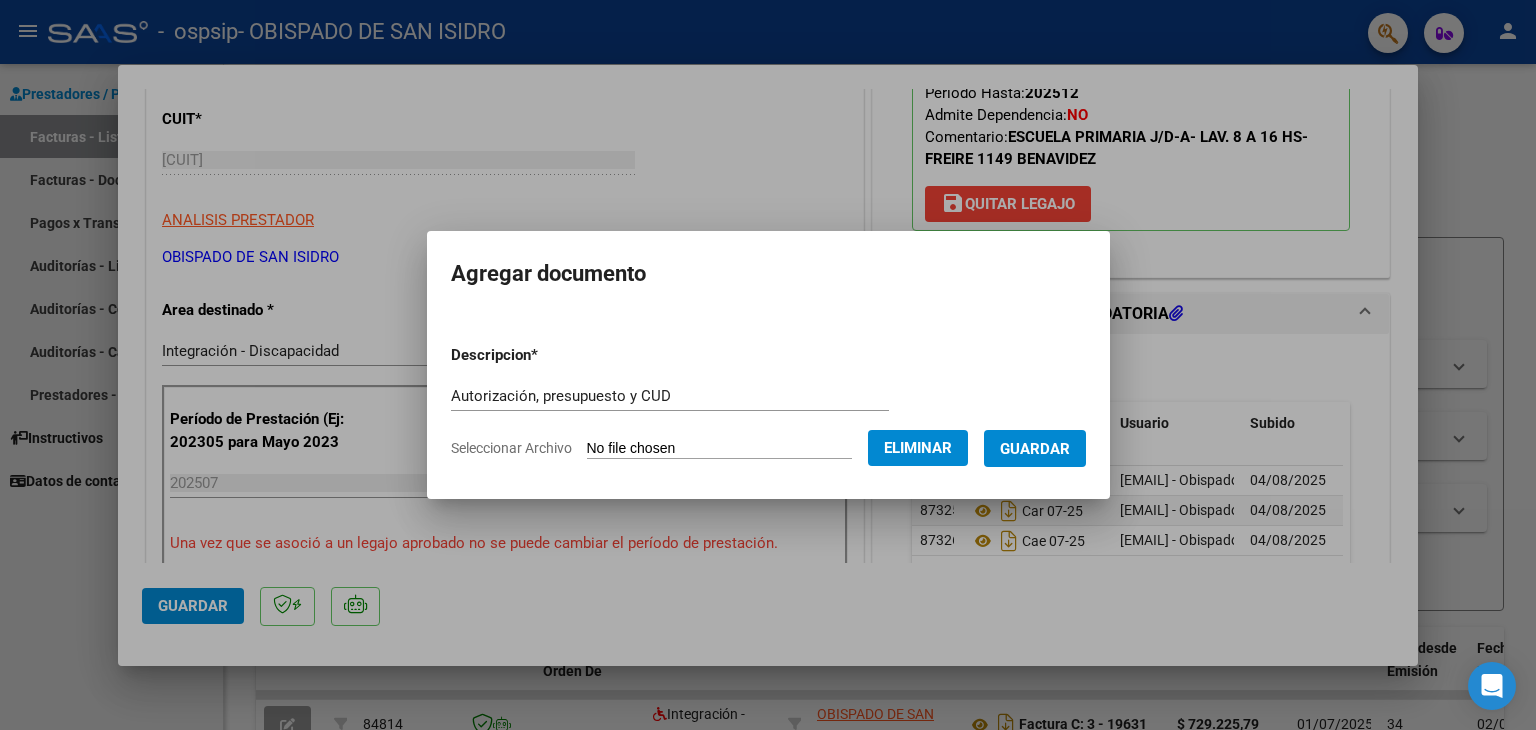 click on "Guardar" at bounding box center (1035, 449) 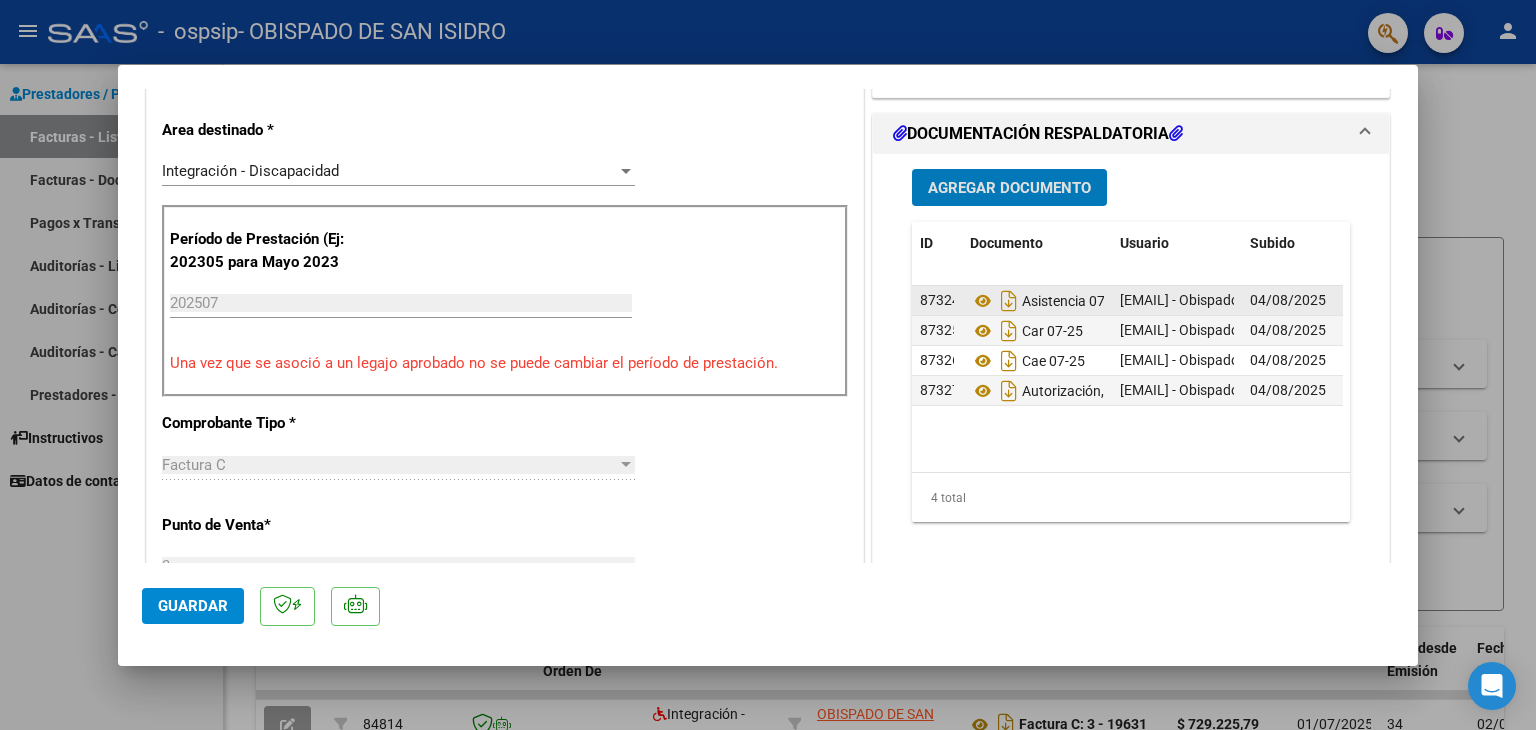 scroll, scrollTop: 700, scrollLeft: 0, axis: vertical 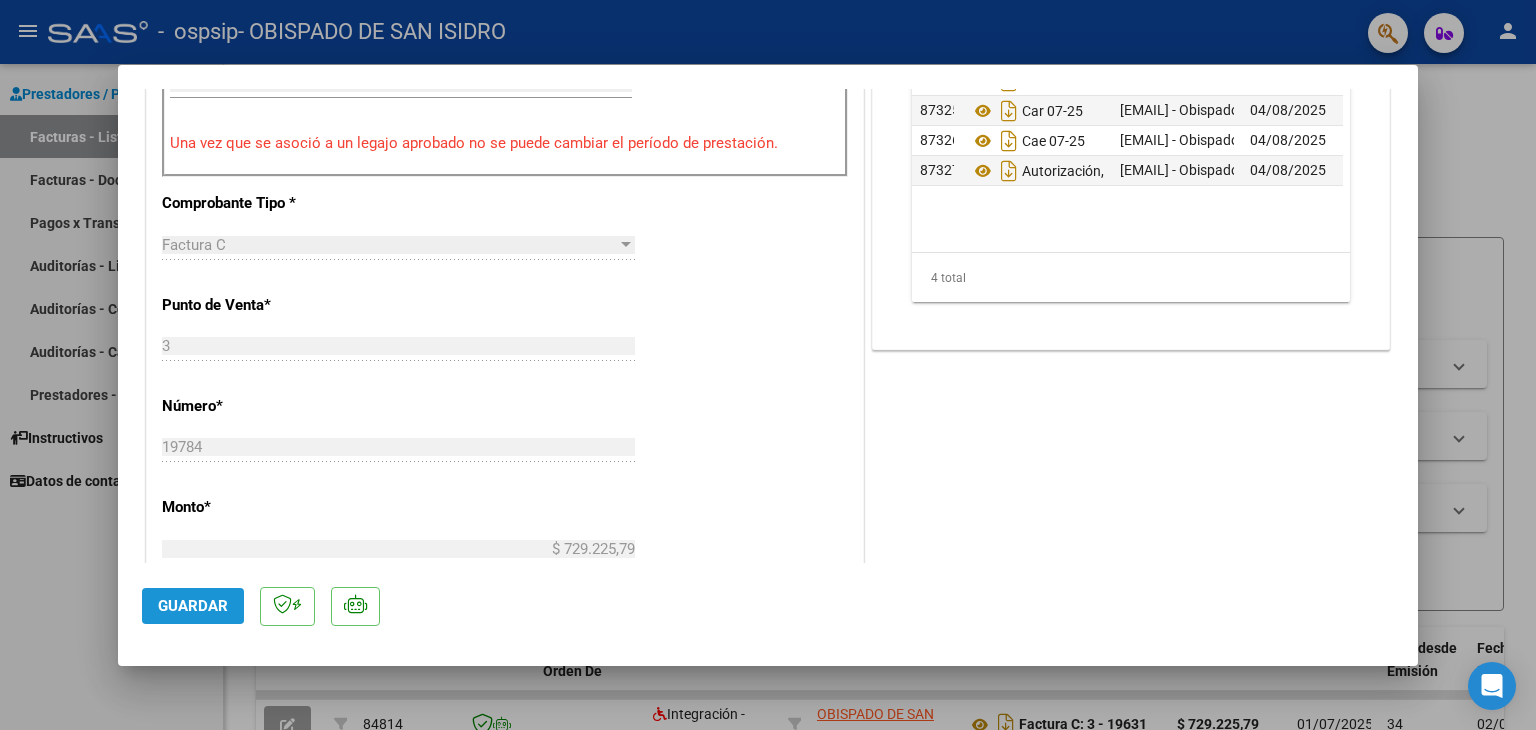 click on "Guardar" 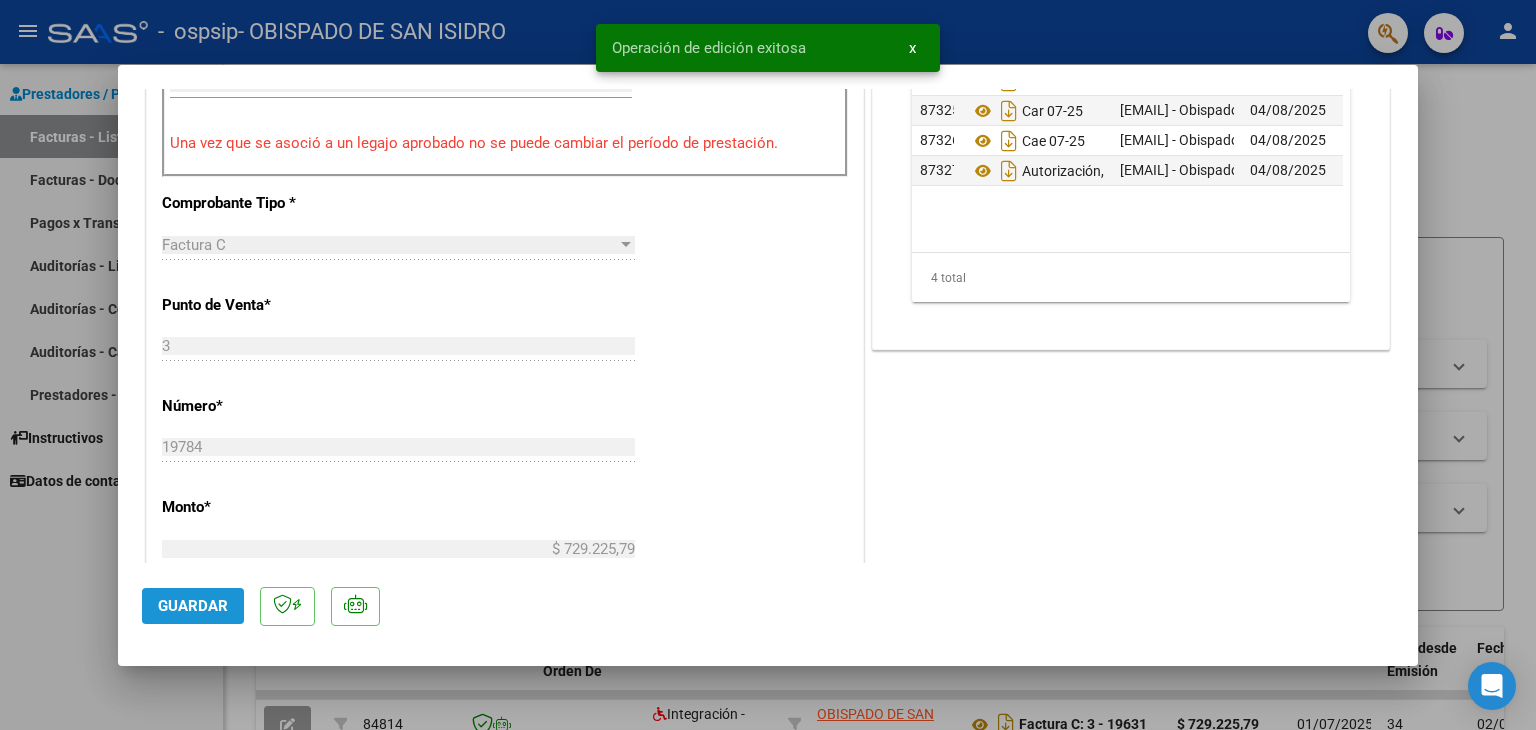 click on "Guardar" 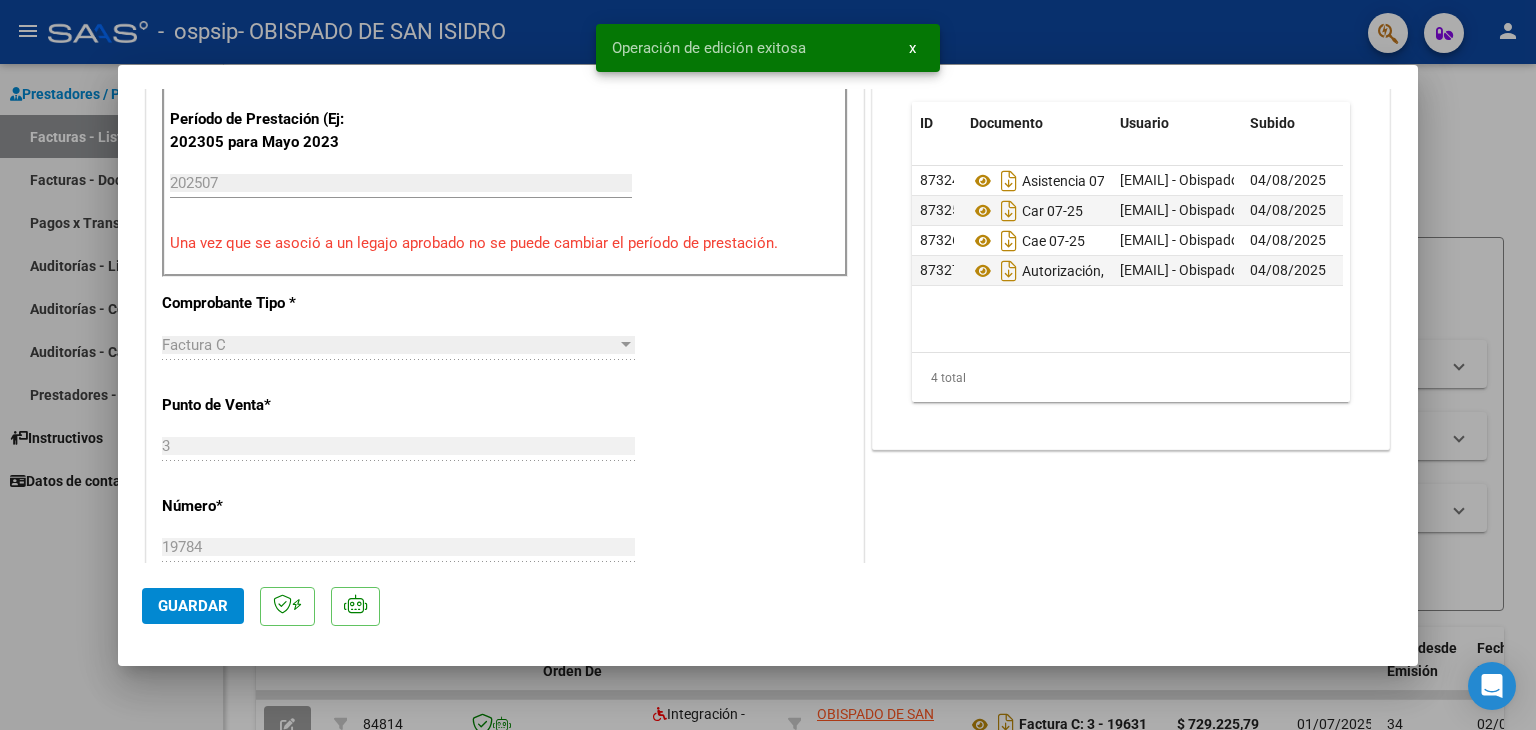 type 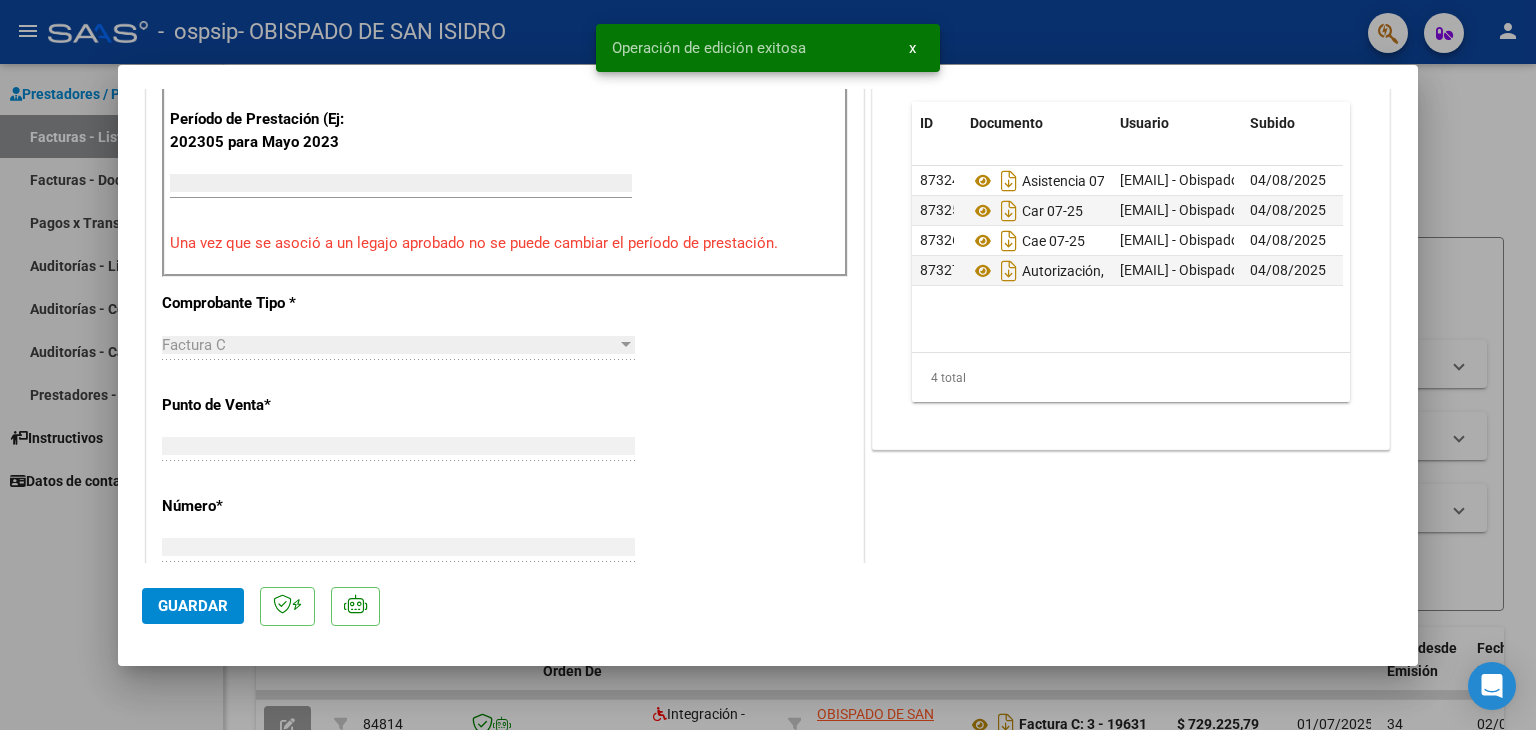 scroll, scrollTop: 559, scrollLeft: 0, axis: vertical 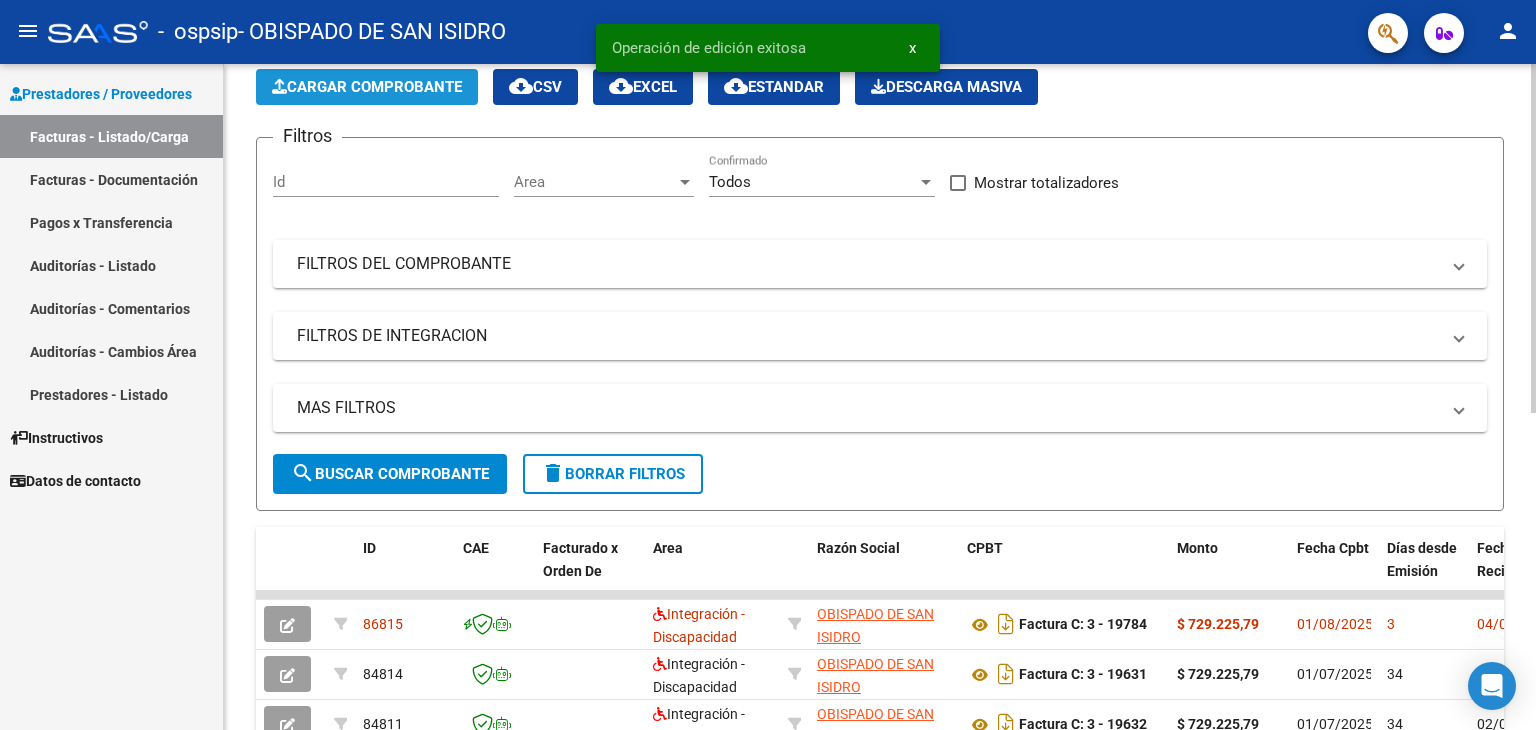 click on "Cargar Comprobante" 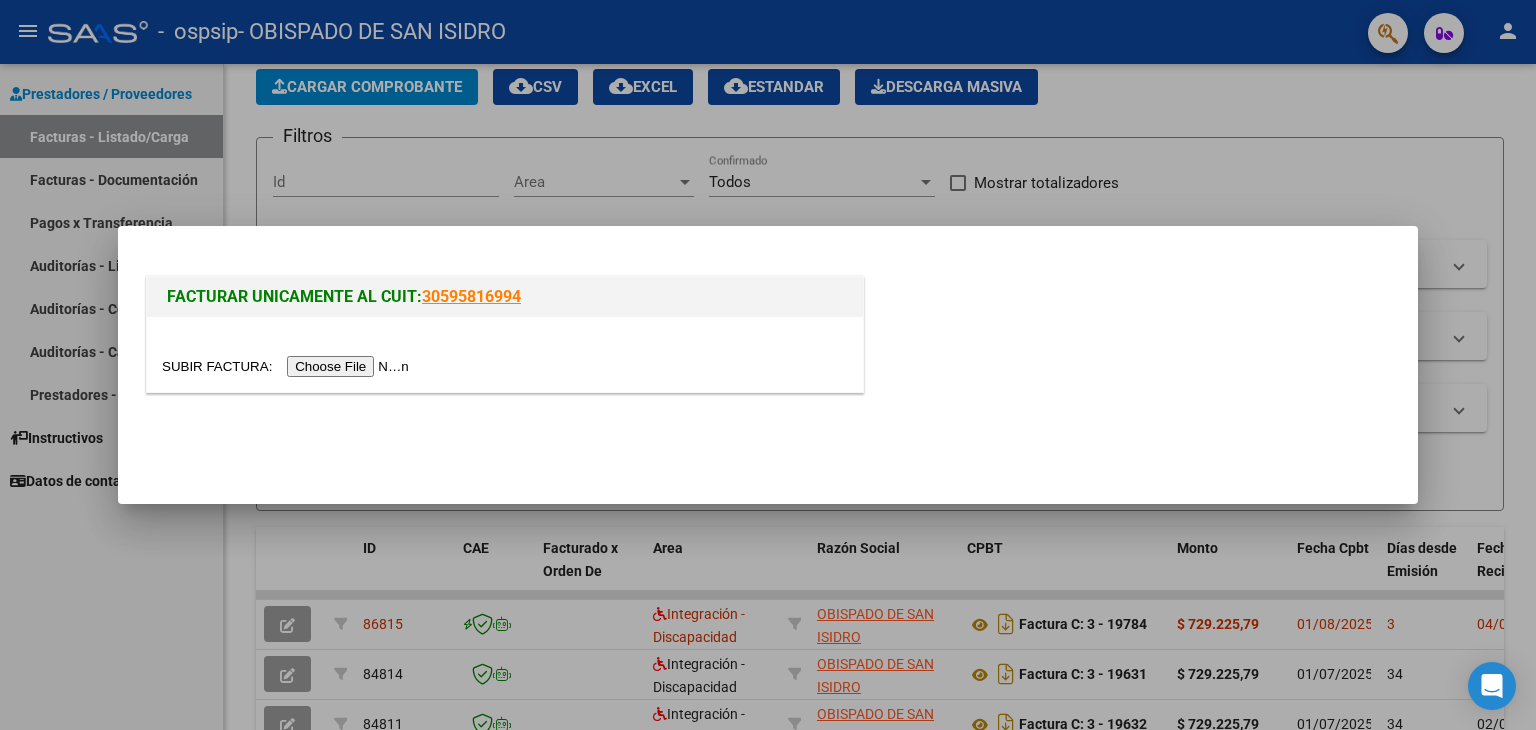 click at bounding box center [288, 366] 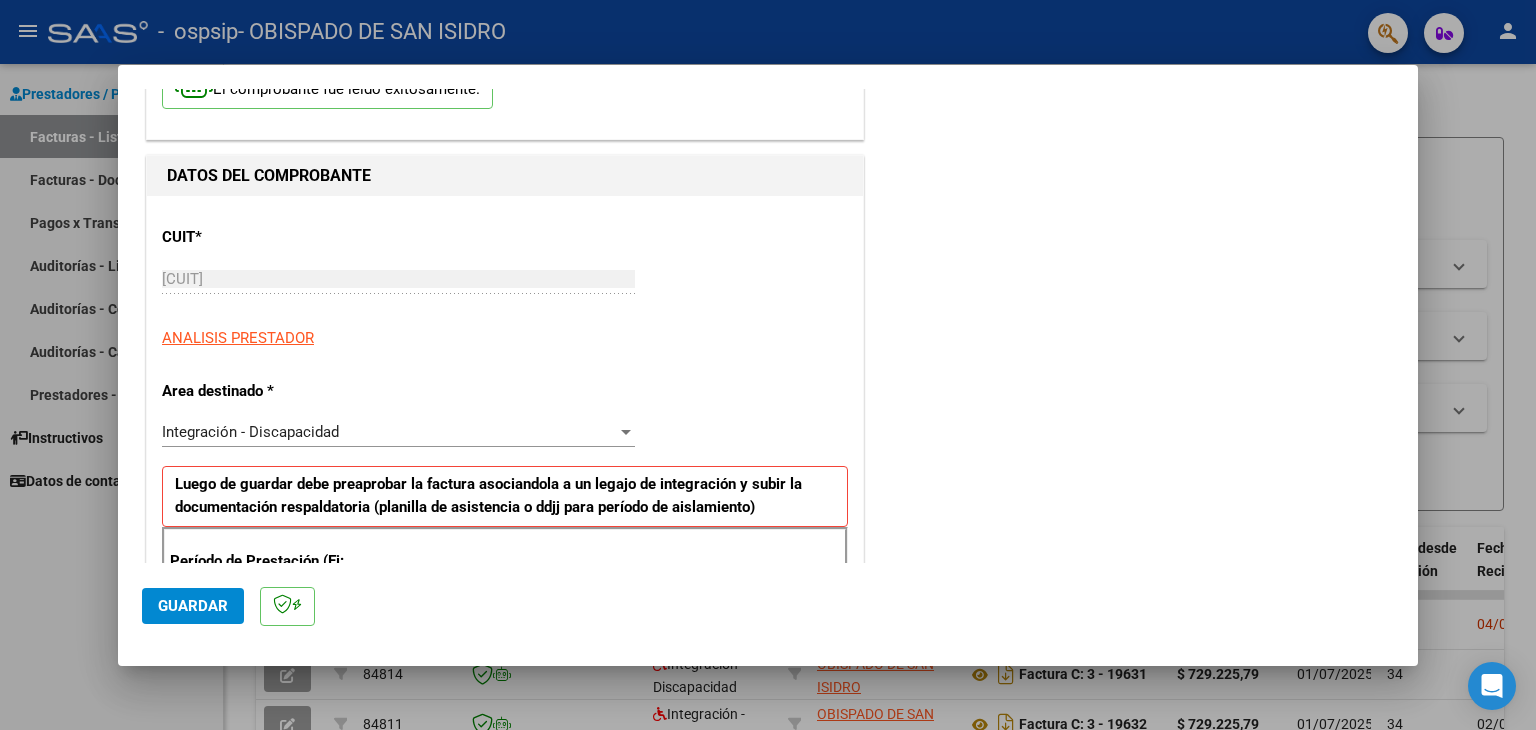 scroll, scrollTop: 300, scrollLeft: 0, axis: vertical 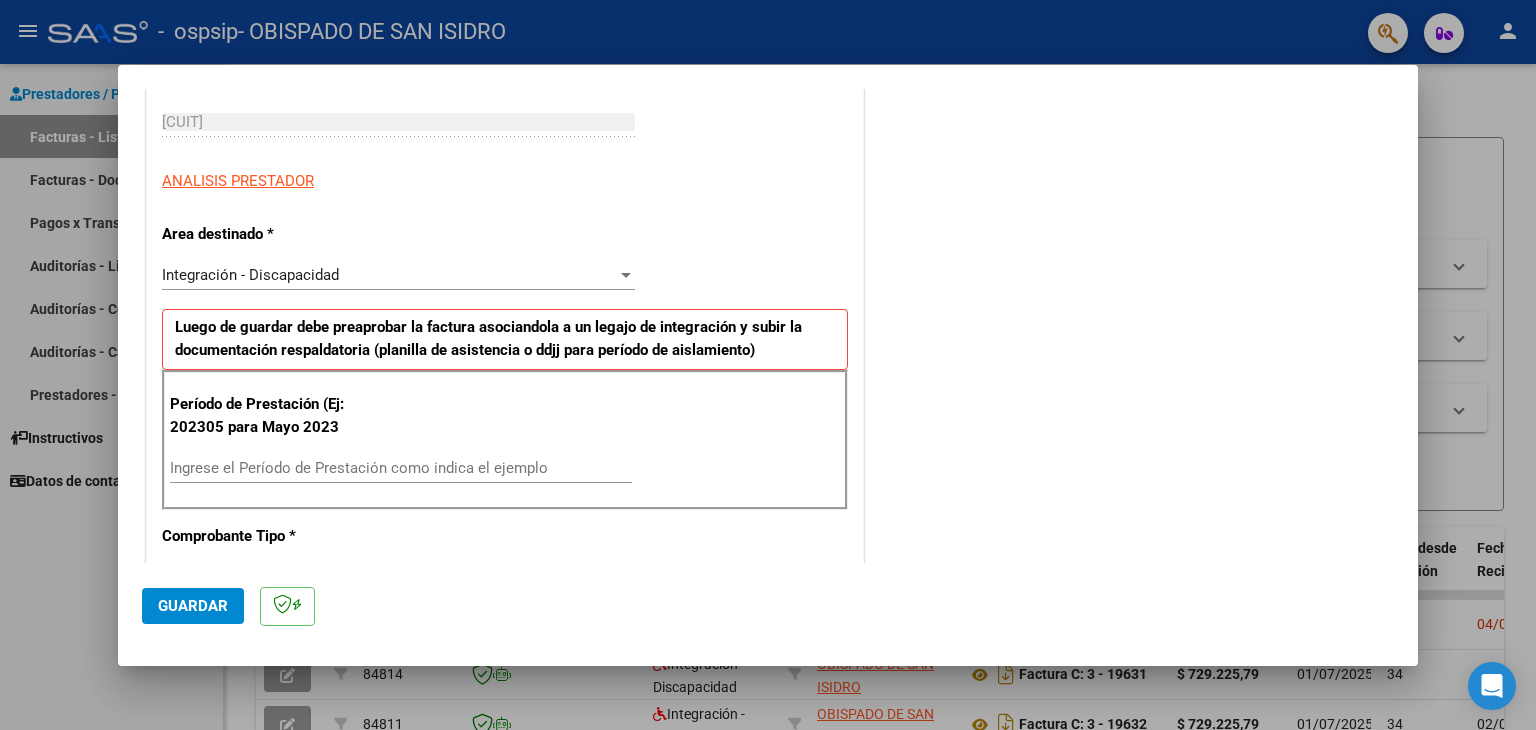 click on "Ingrese el Período de Prestación como indica el ejemplo" at bounding box center [401, 468] 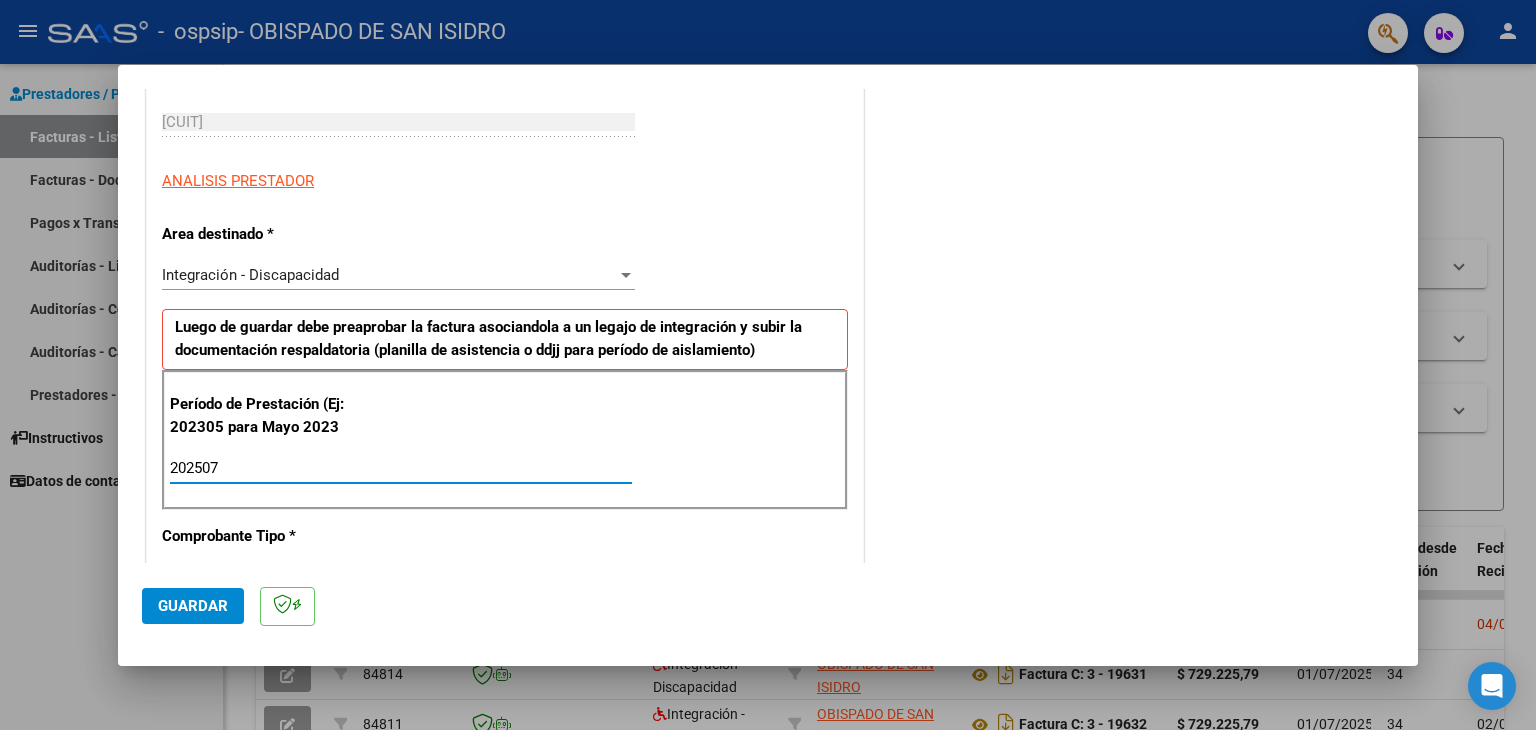 type on "202507" 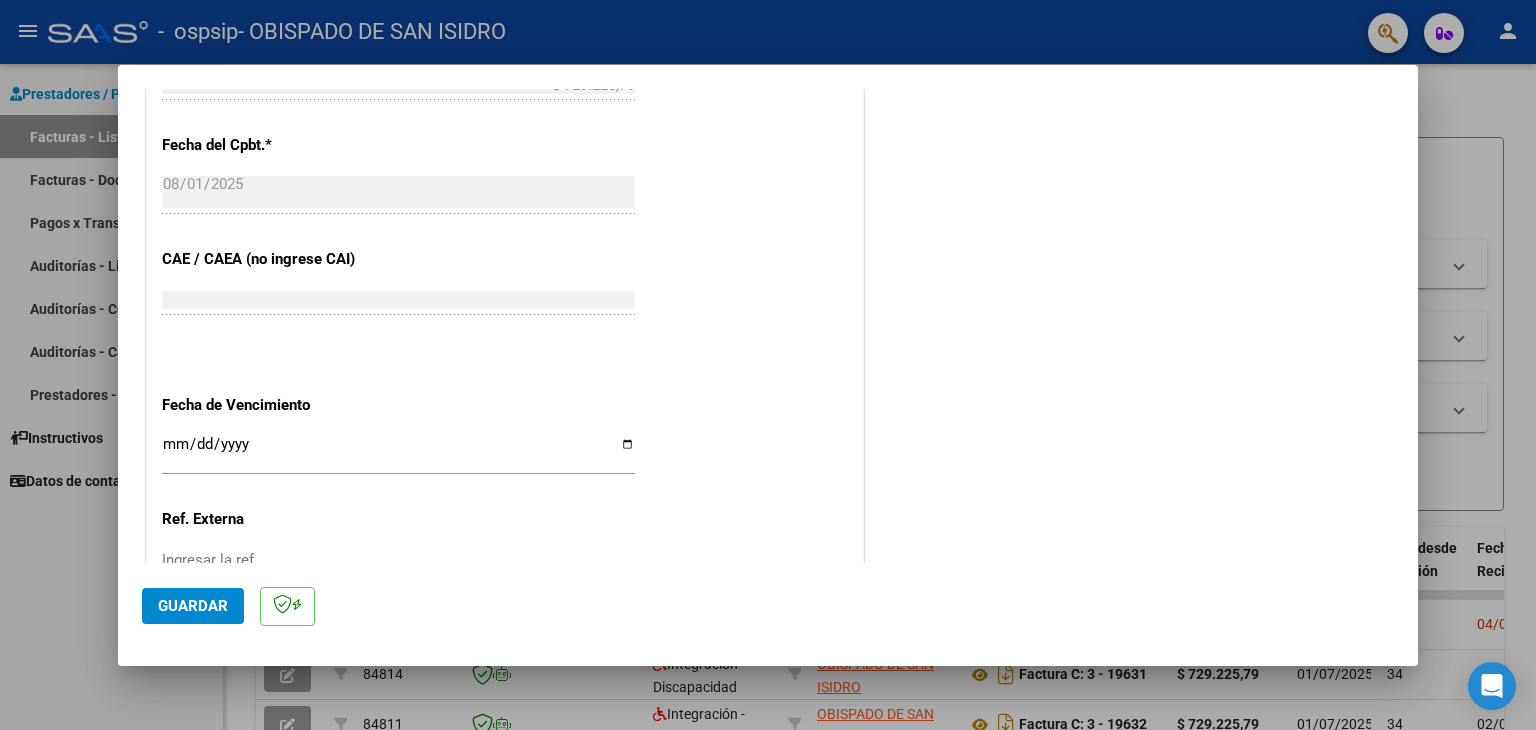 scroll, scrollTop: 1100, scrollLeft: 0, axis: vertical 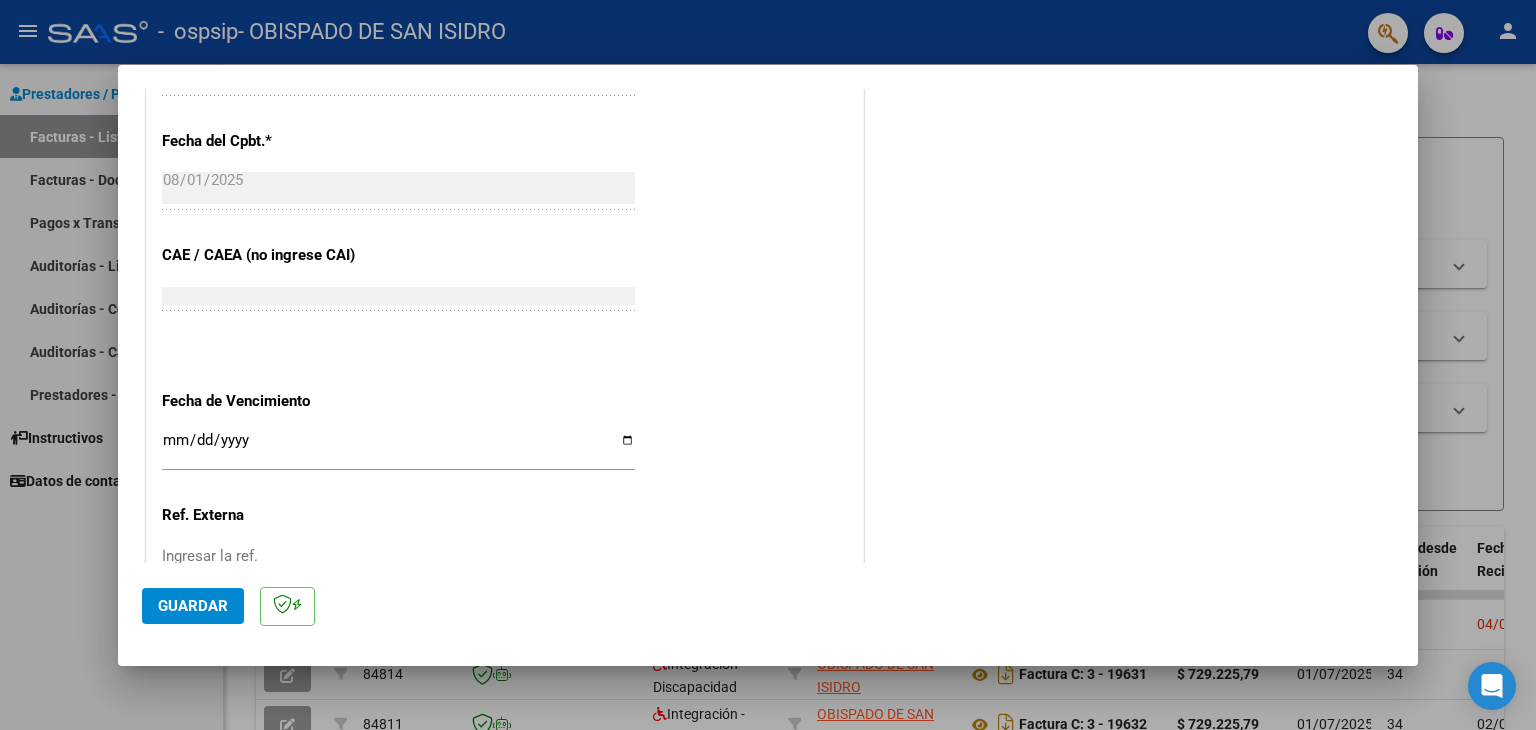 click on "Ingresar la fecha" at bounding box center (398, 448) 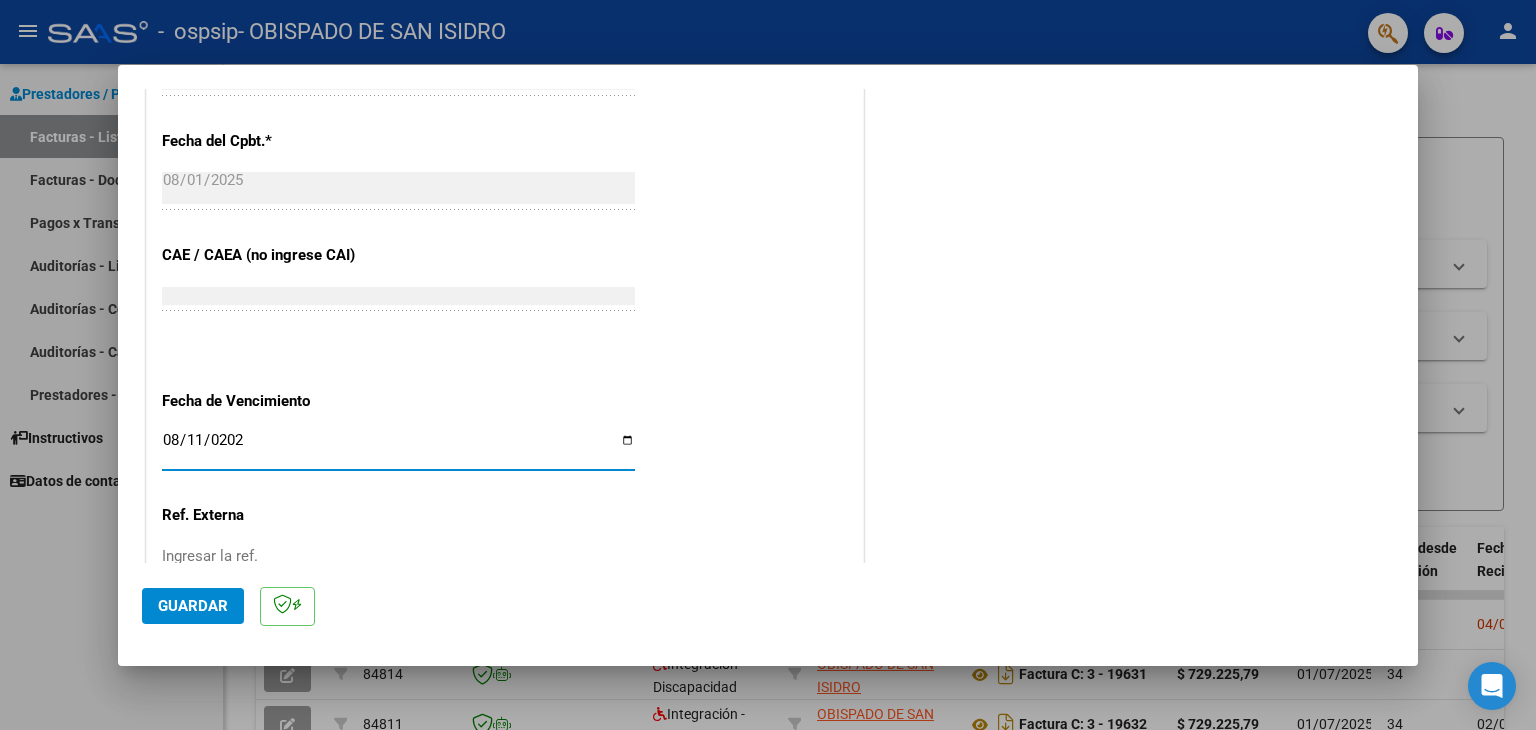 type on "2025-08-11" 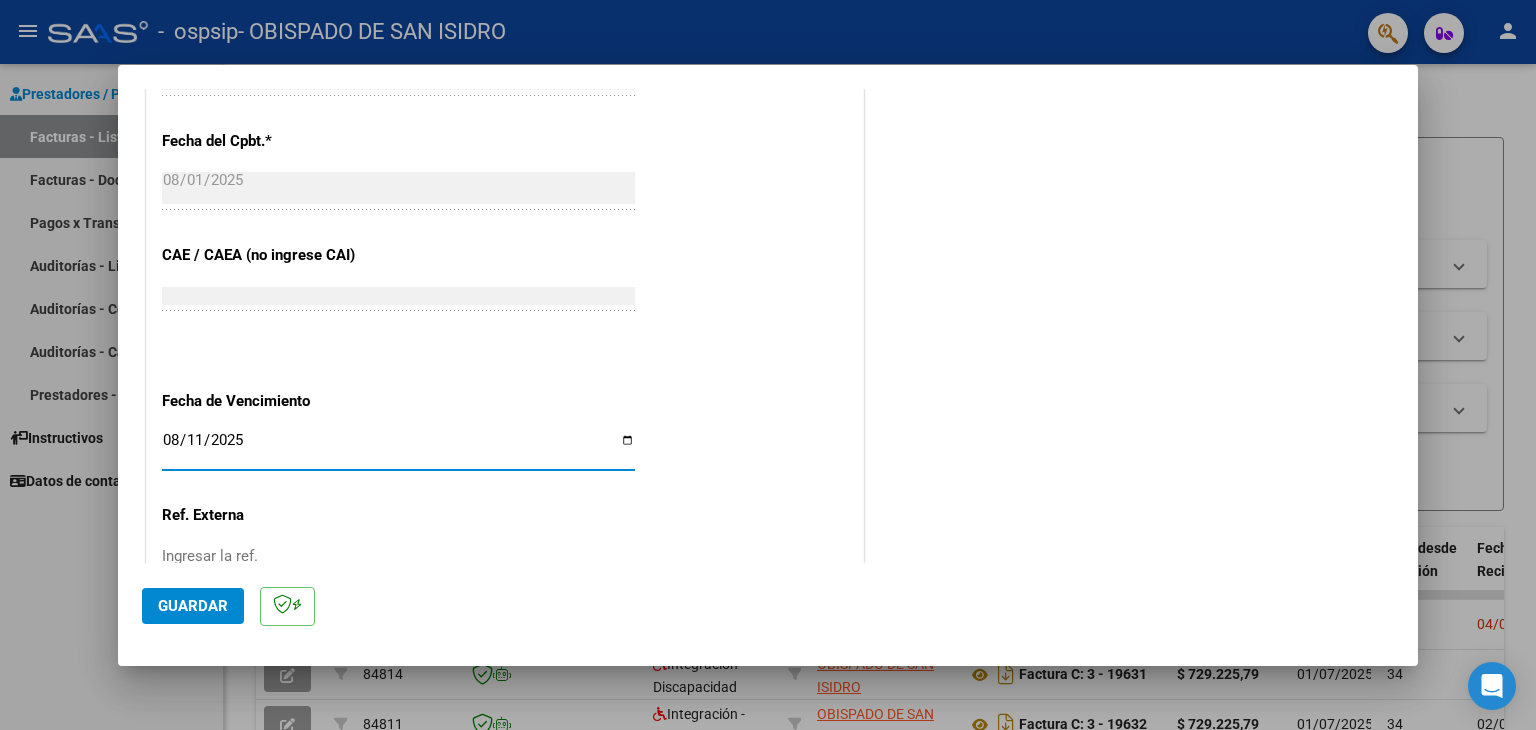 click on "Guardar" 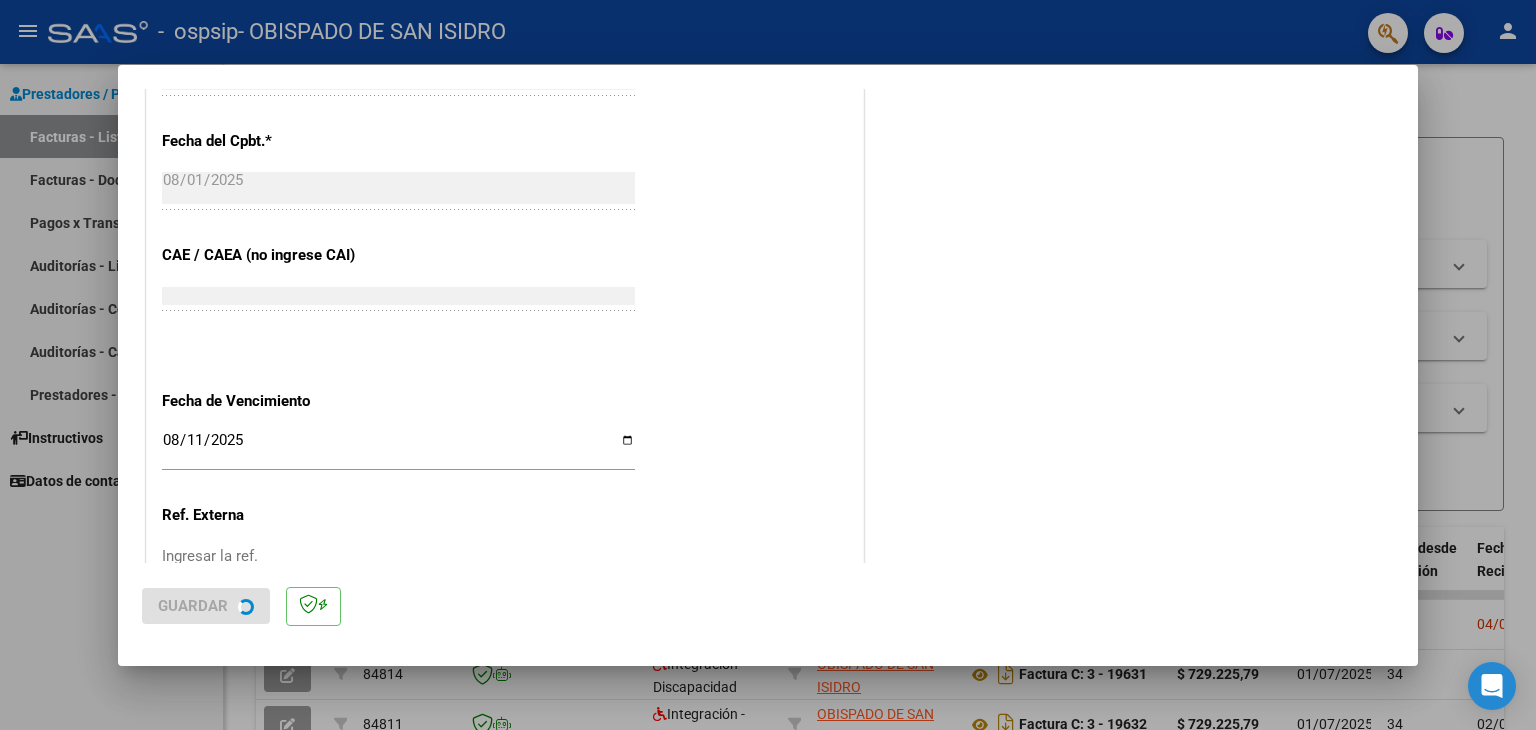 scroll, scrollTop: 0, scrollLeft: 0, axis: both 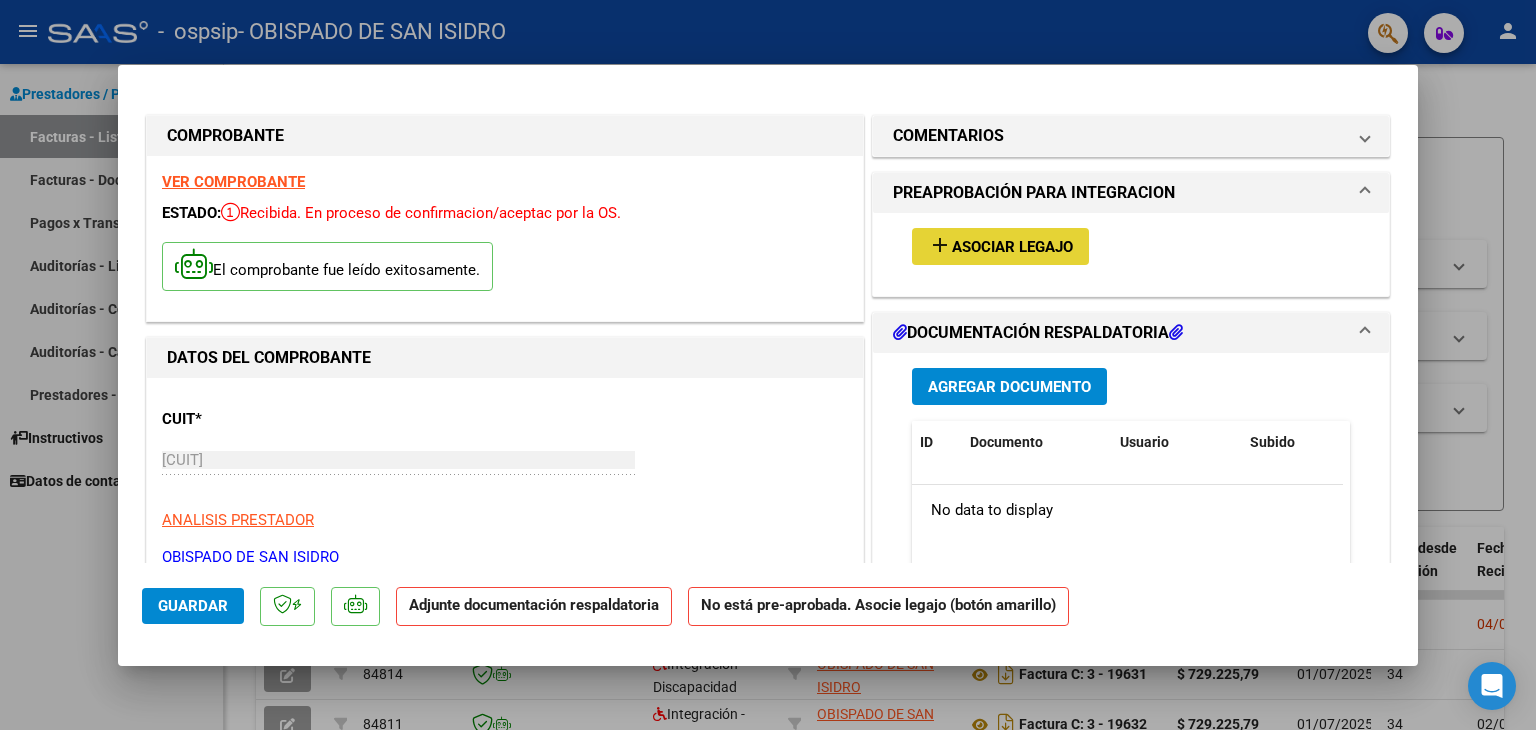 click on "Asociar Legajo" at bounding box center [1012, 247] 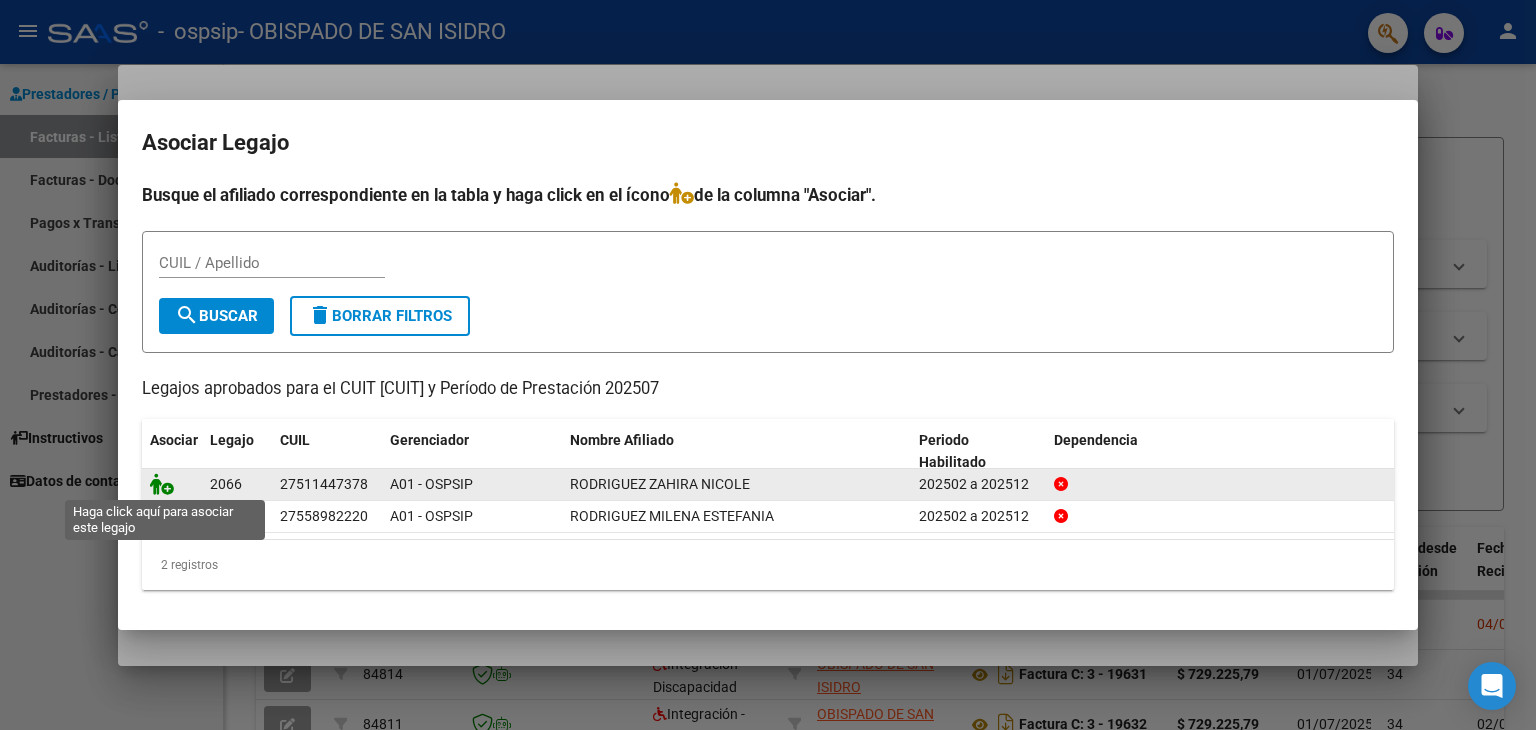 click 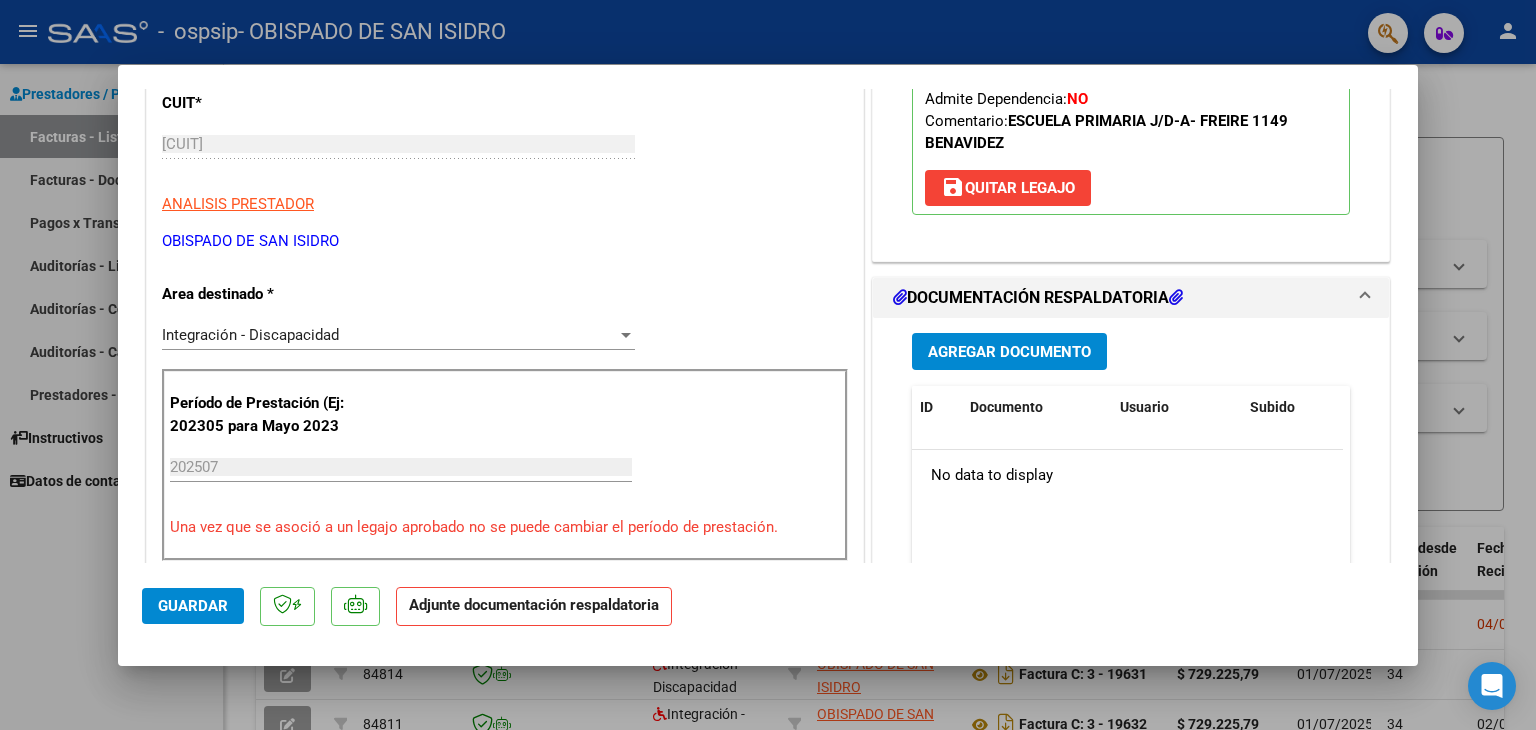 scroll, scrollTop: 400, scrollLeft: 0, axis: vertical 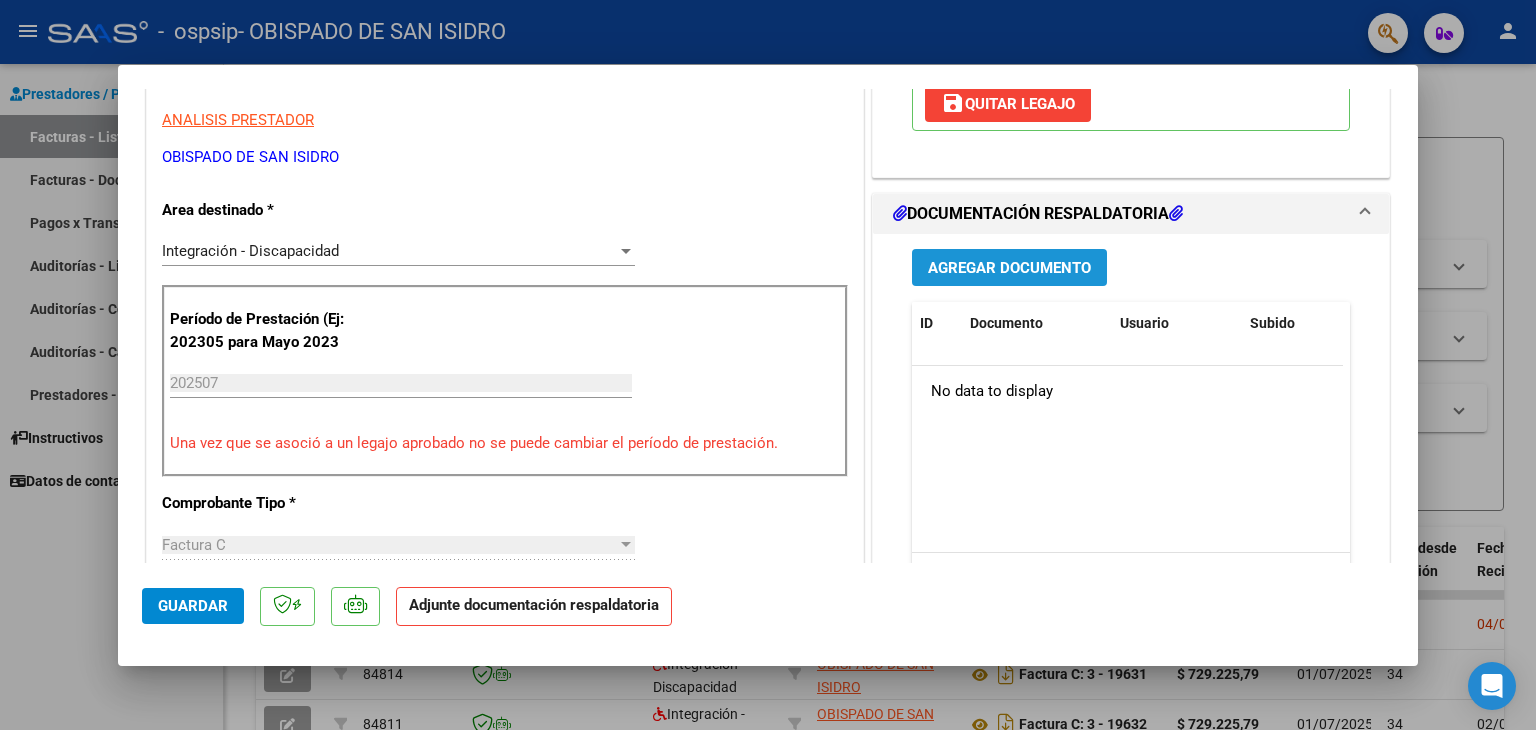 click on "Agregar Documento" at bounding box center (1009, 268) 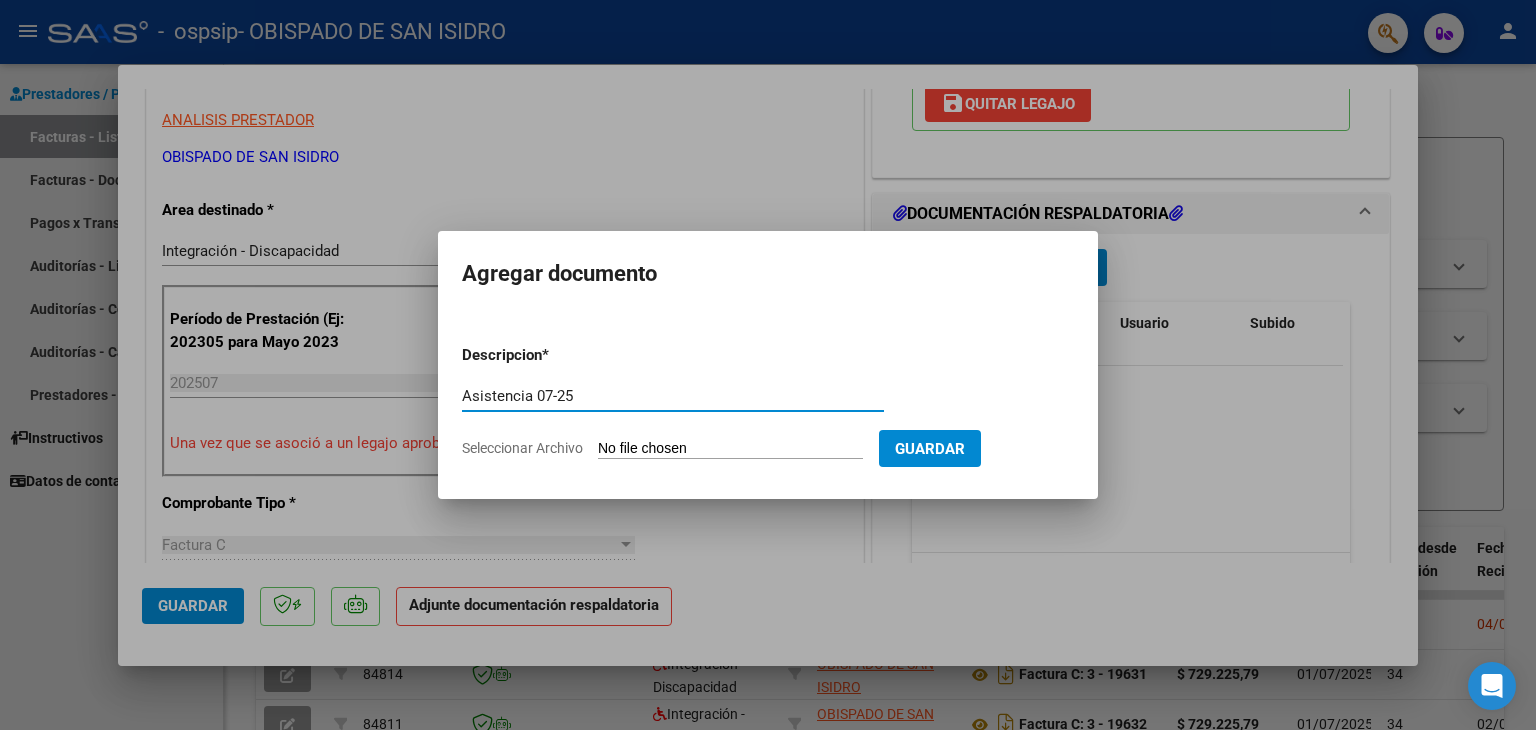 type on "Asistencia 07-25" 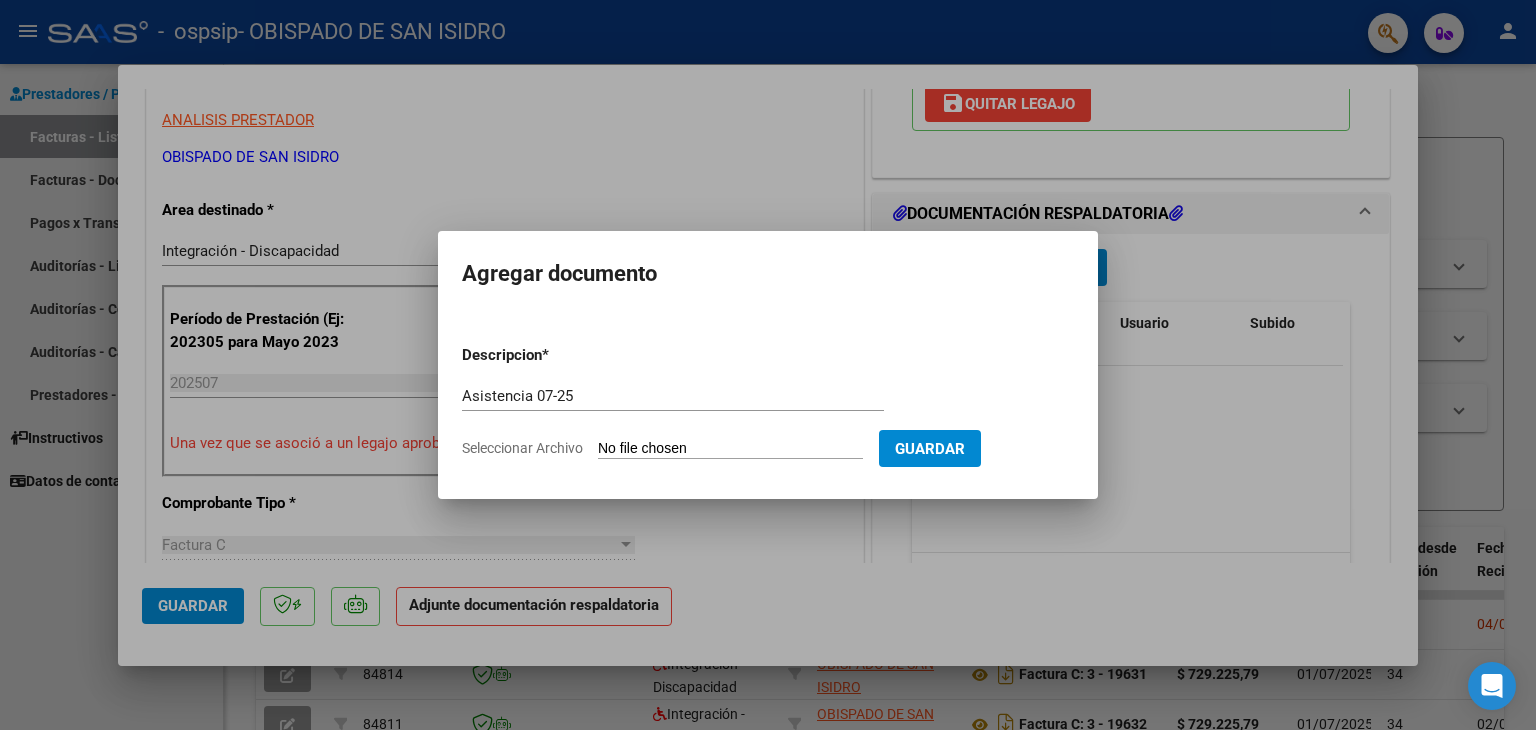 click on "Seleccionar Archivo" at bounding box center [730, 449] 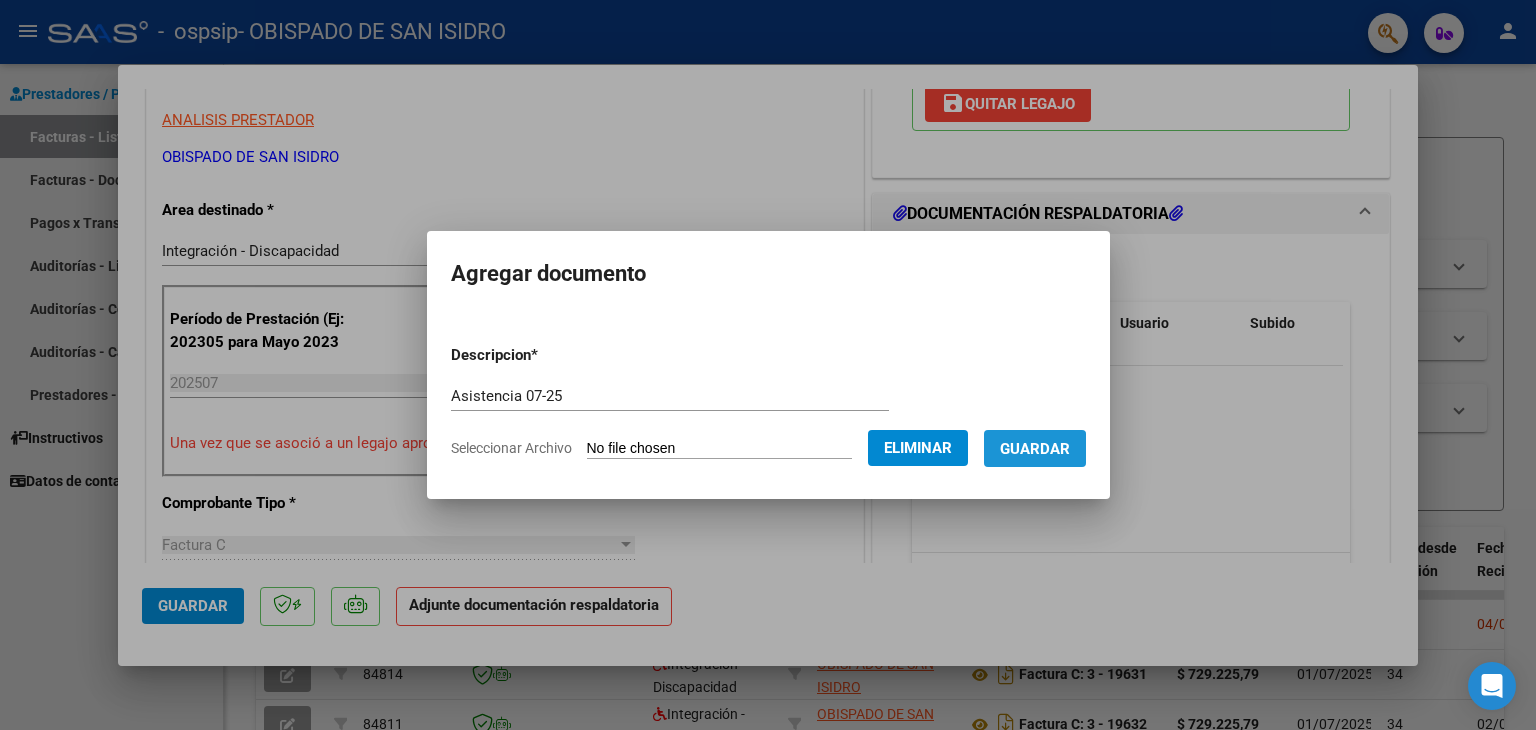 click on "Guardar" at bounding box center (1035, 449) 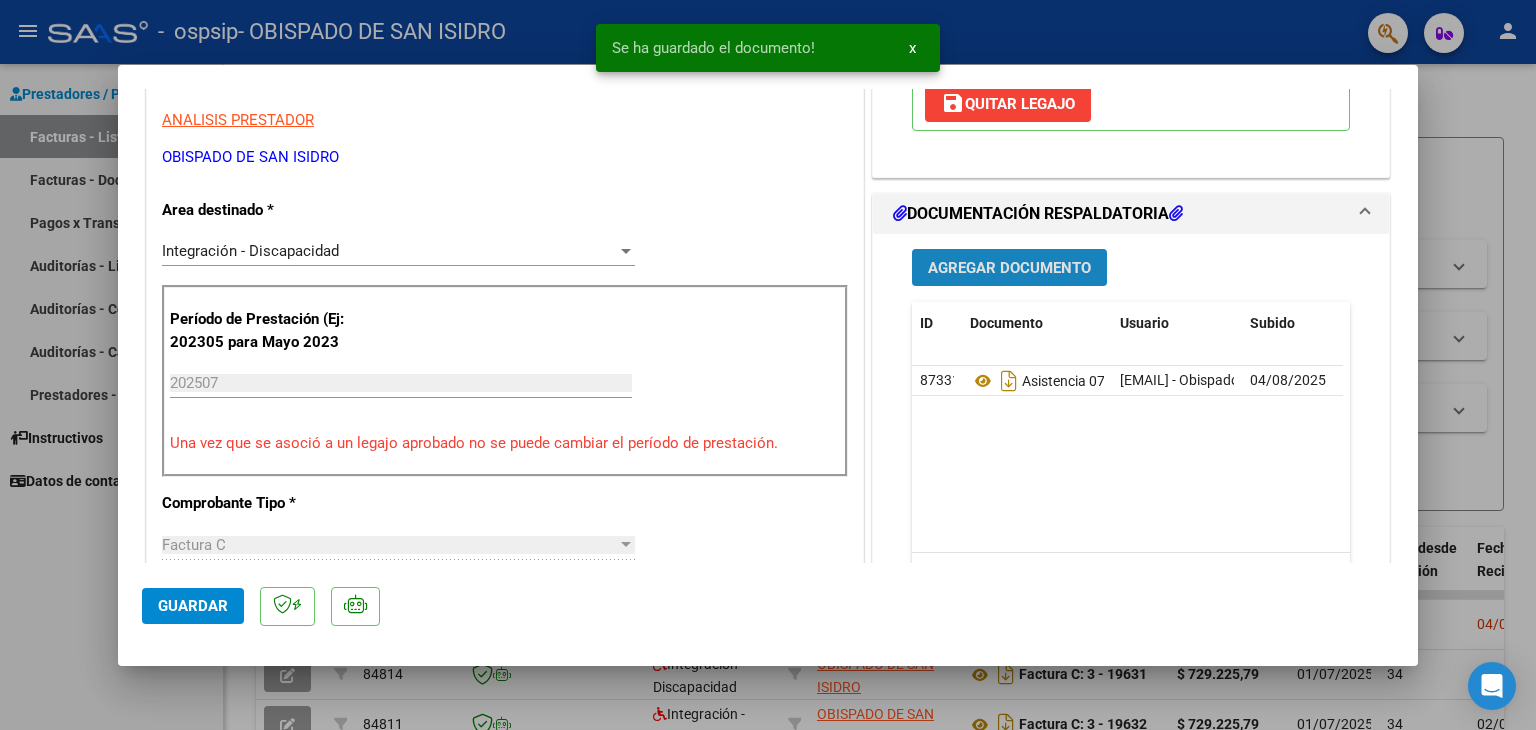 click on "Agregar Documento" at bounding box center (1009, 268) 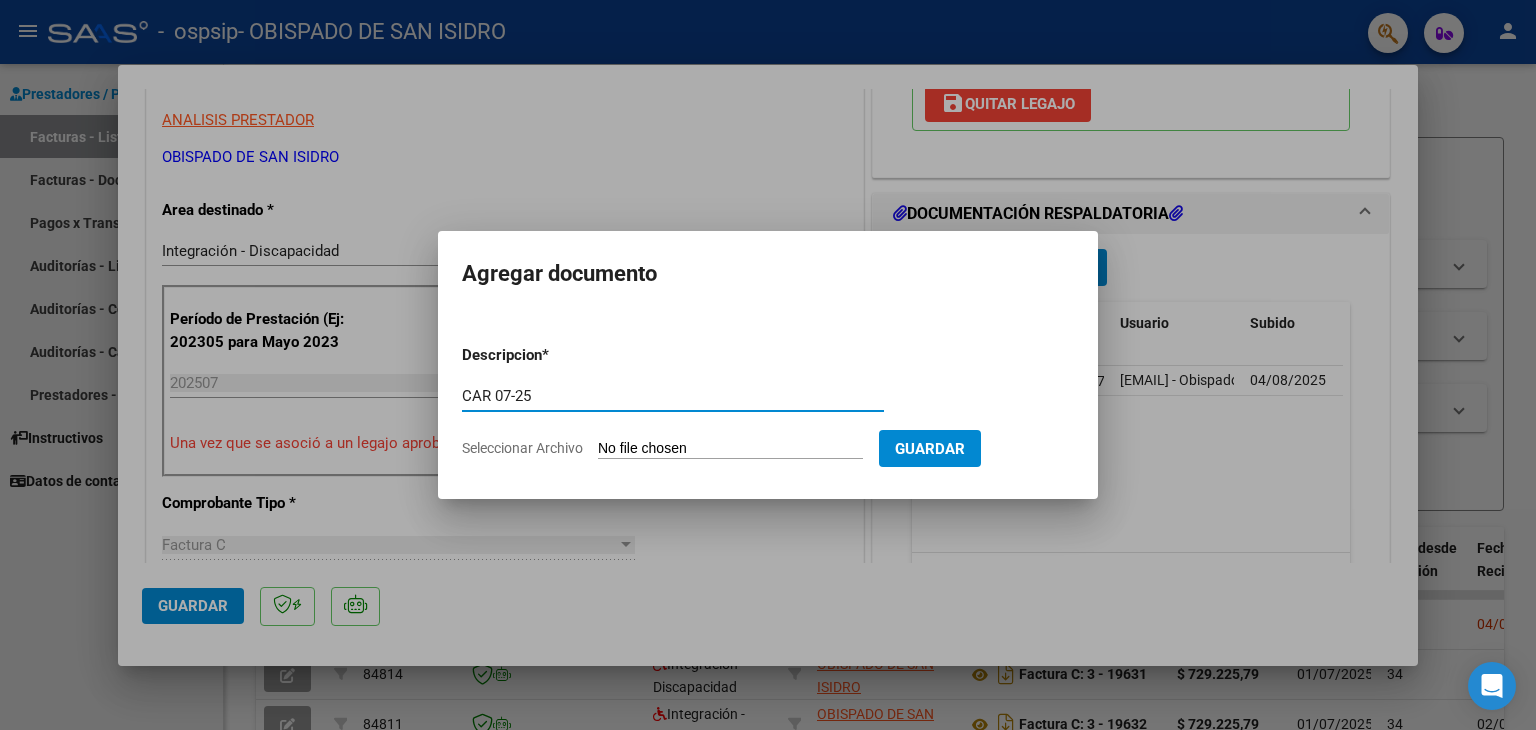 type on "CAR 07-25" 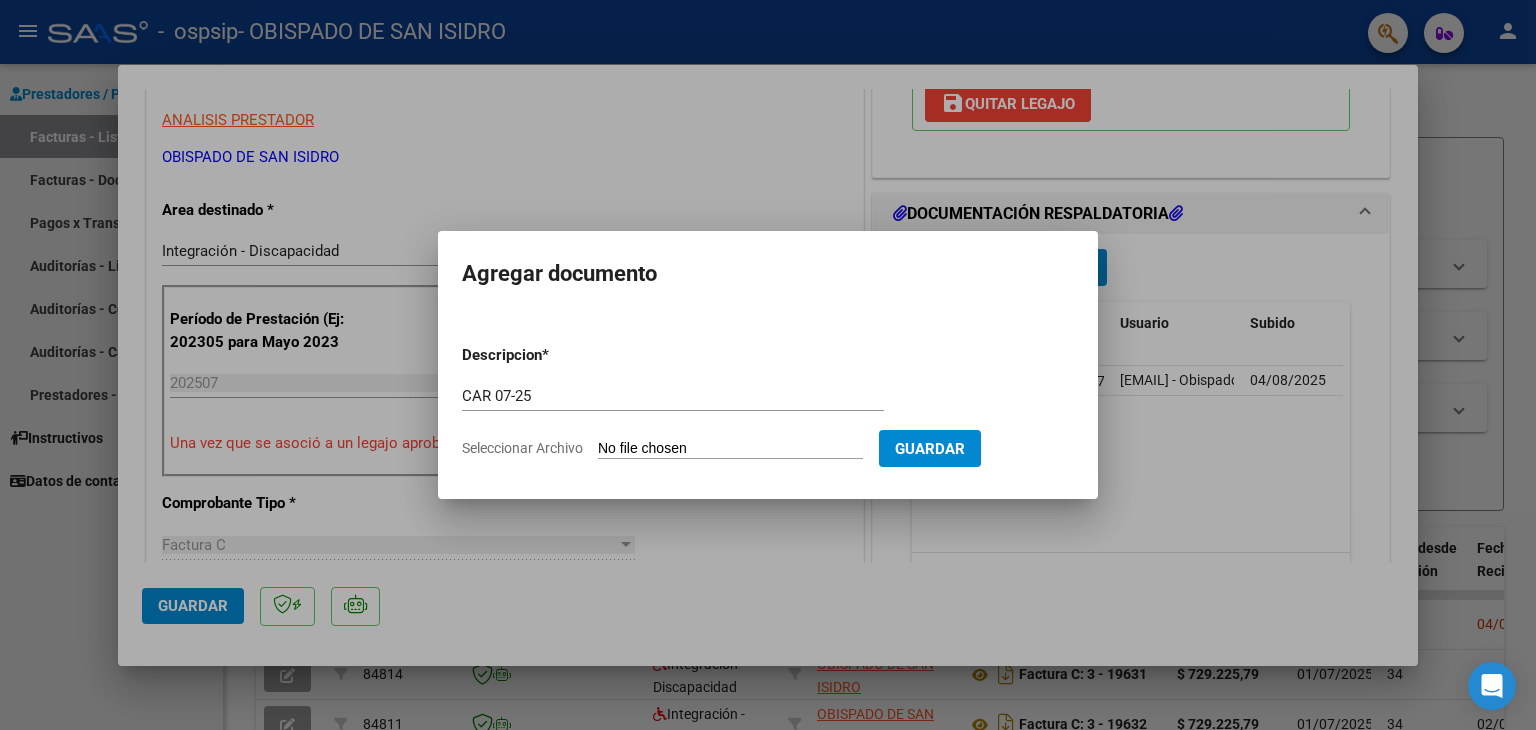 click on "Seleccionar Archivo" at bounding box center (730, 449) 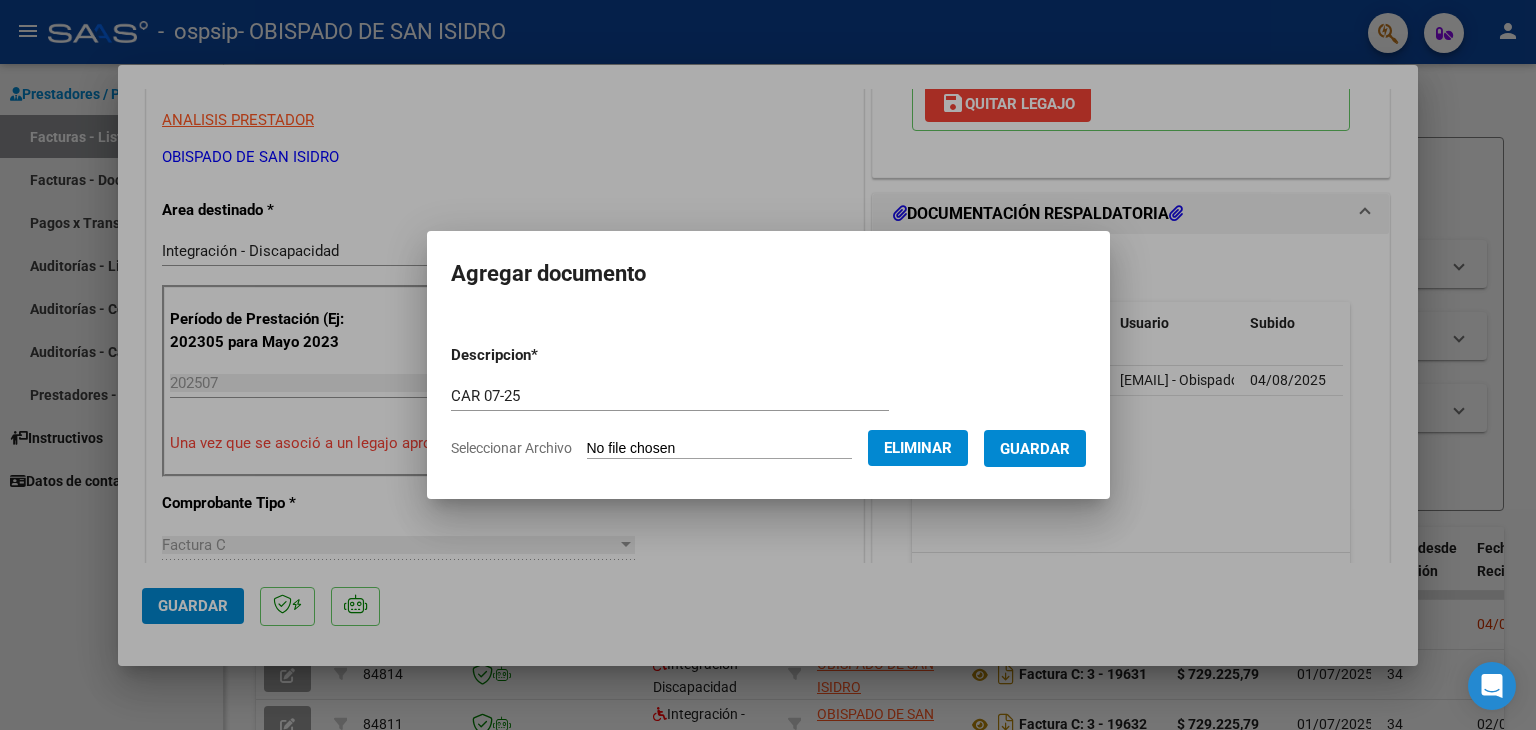 click on "Guardar" at bounding box center [1035, 449] 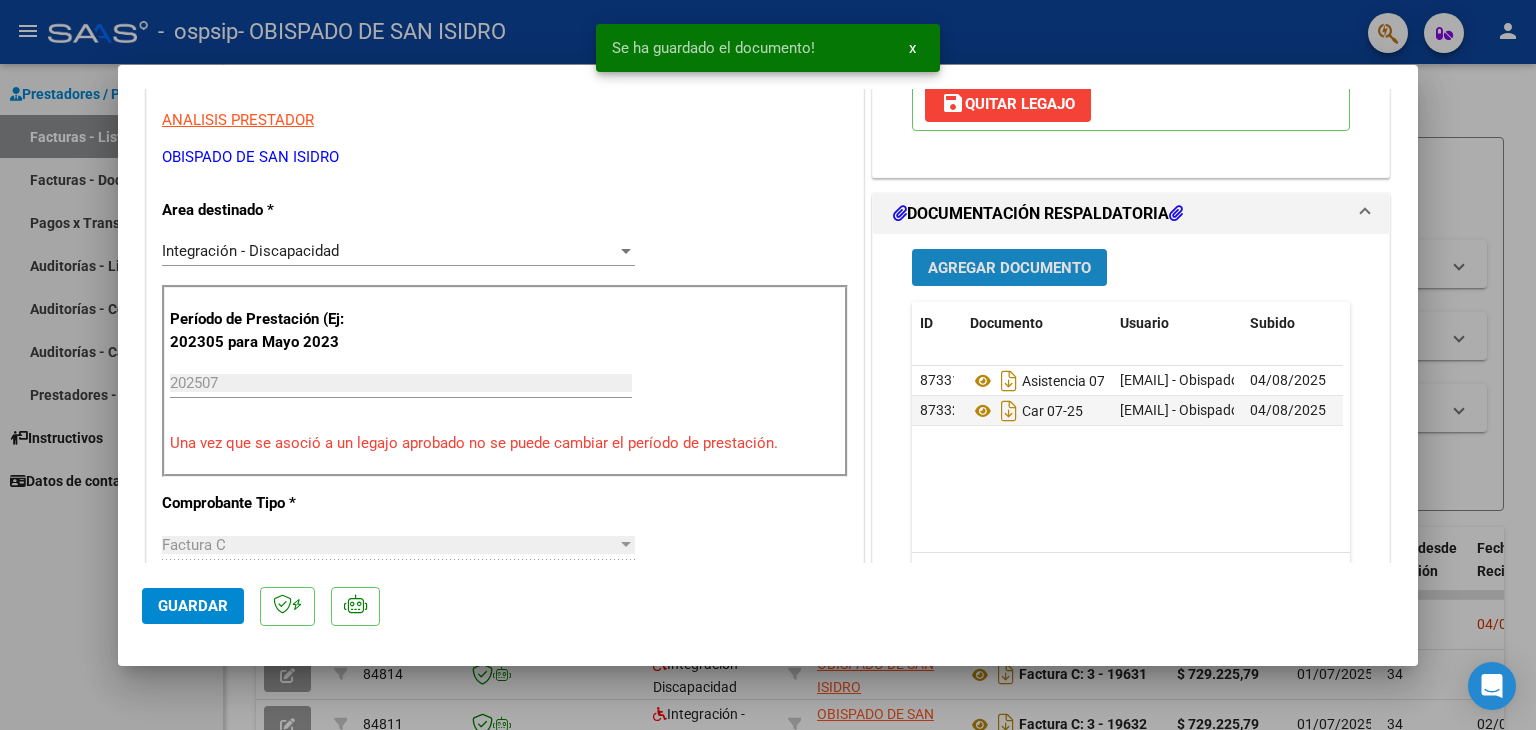 click on "Agregar Documento" at bounding box center [1009, 268] 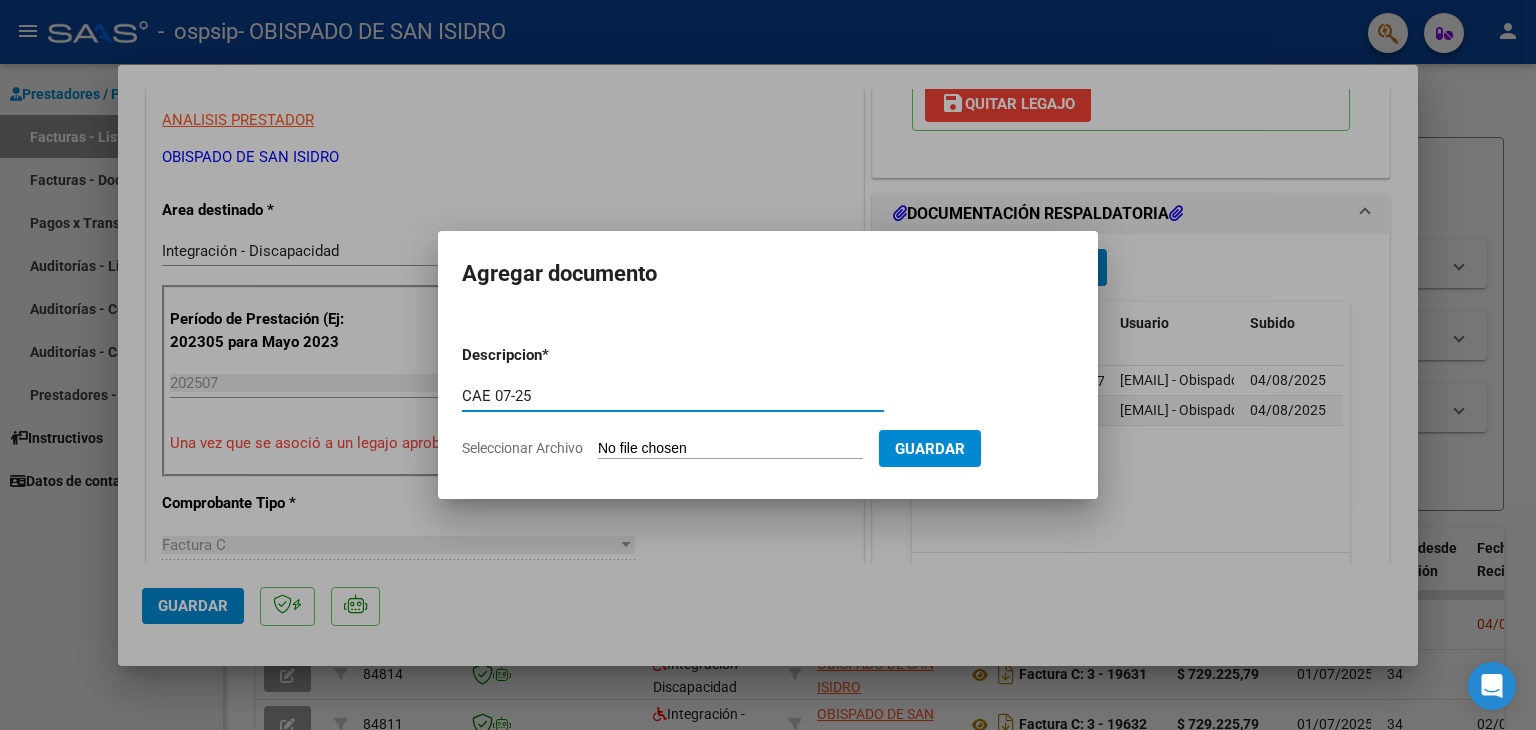 type on "CAE 07-25" 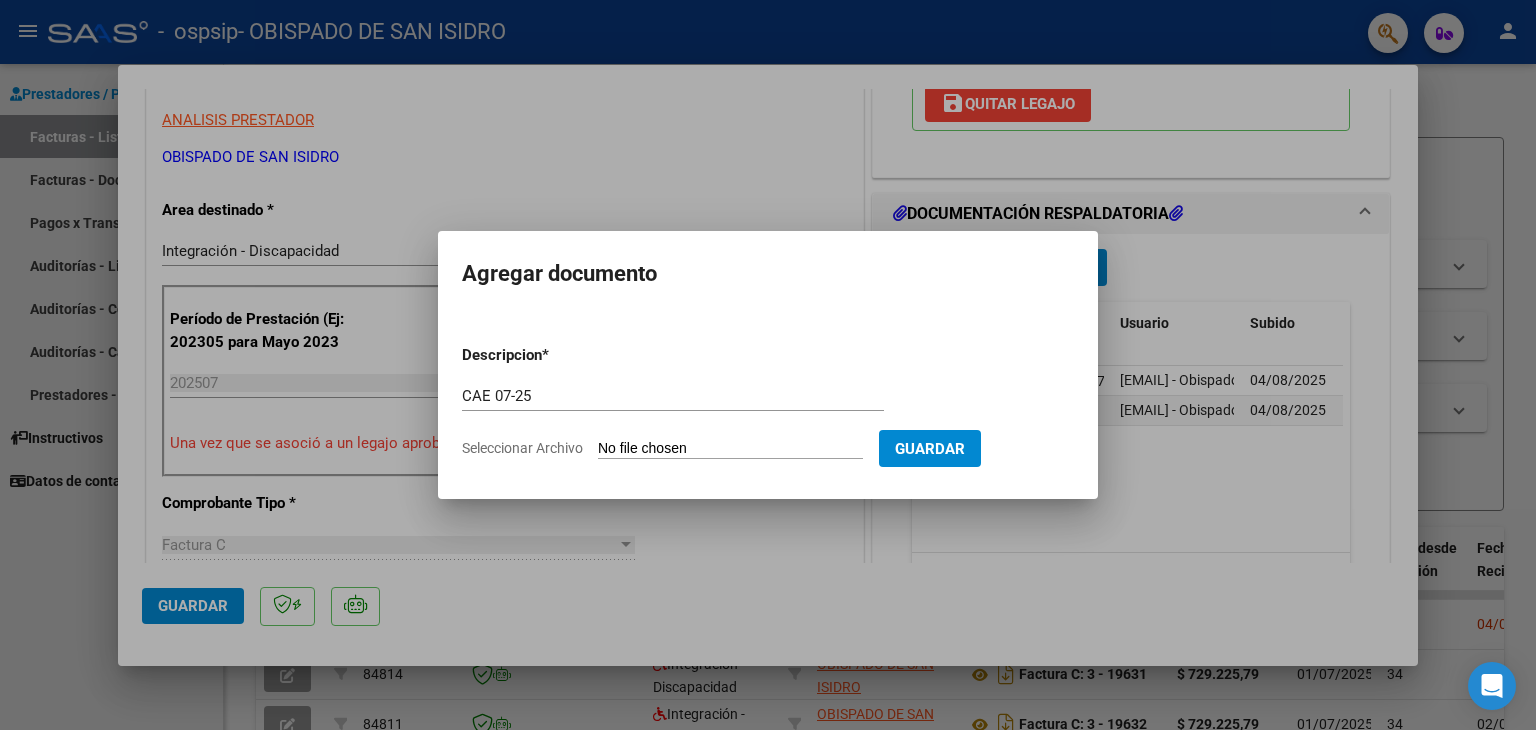 type on "C:\fakepath\CAE Rodriguez Z 07-25.pdf" 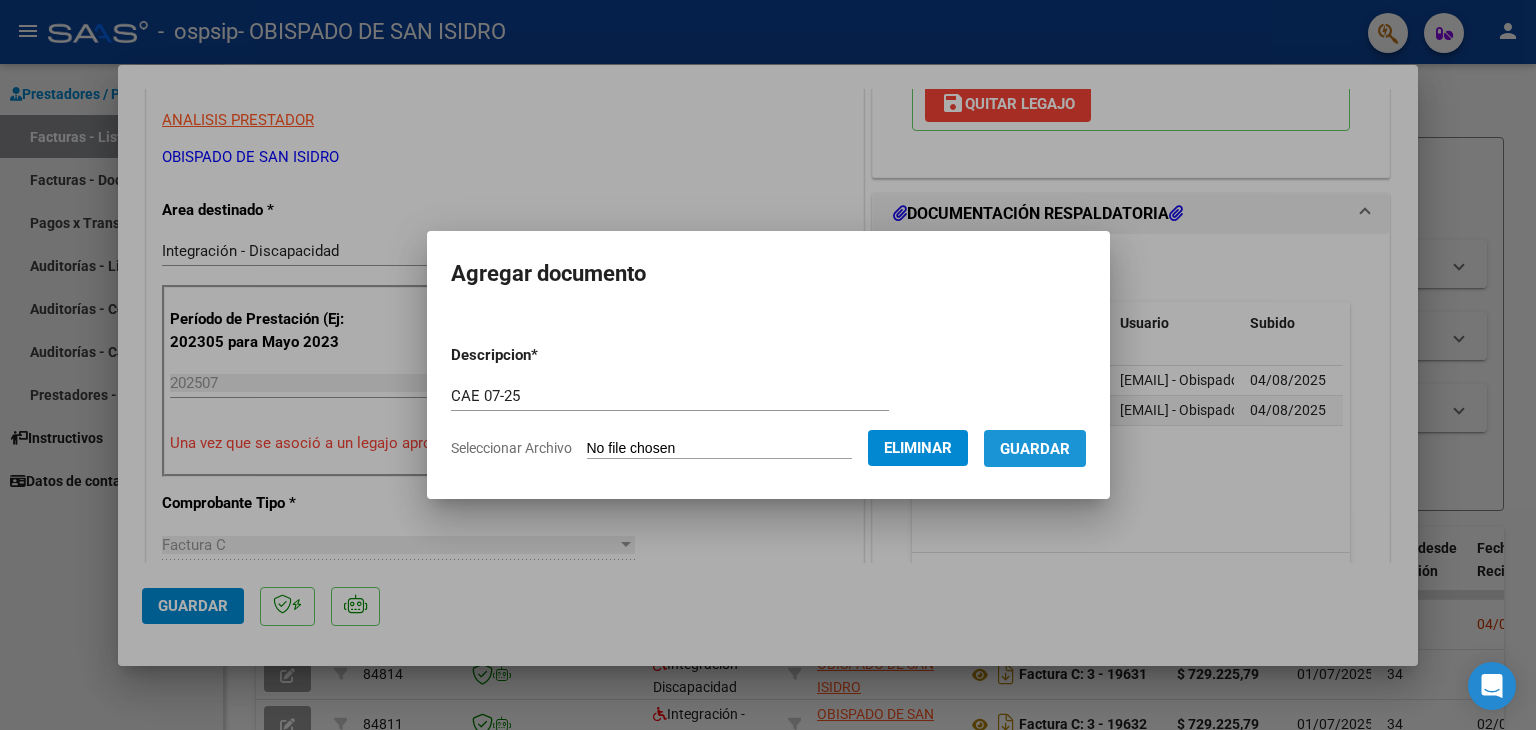 click on "Guardar" at bounding box center [1035, 449] 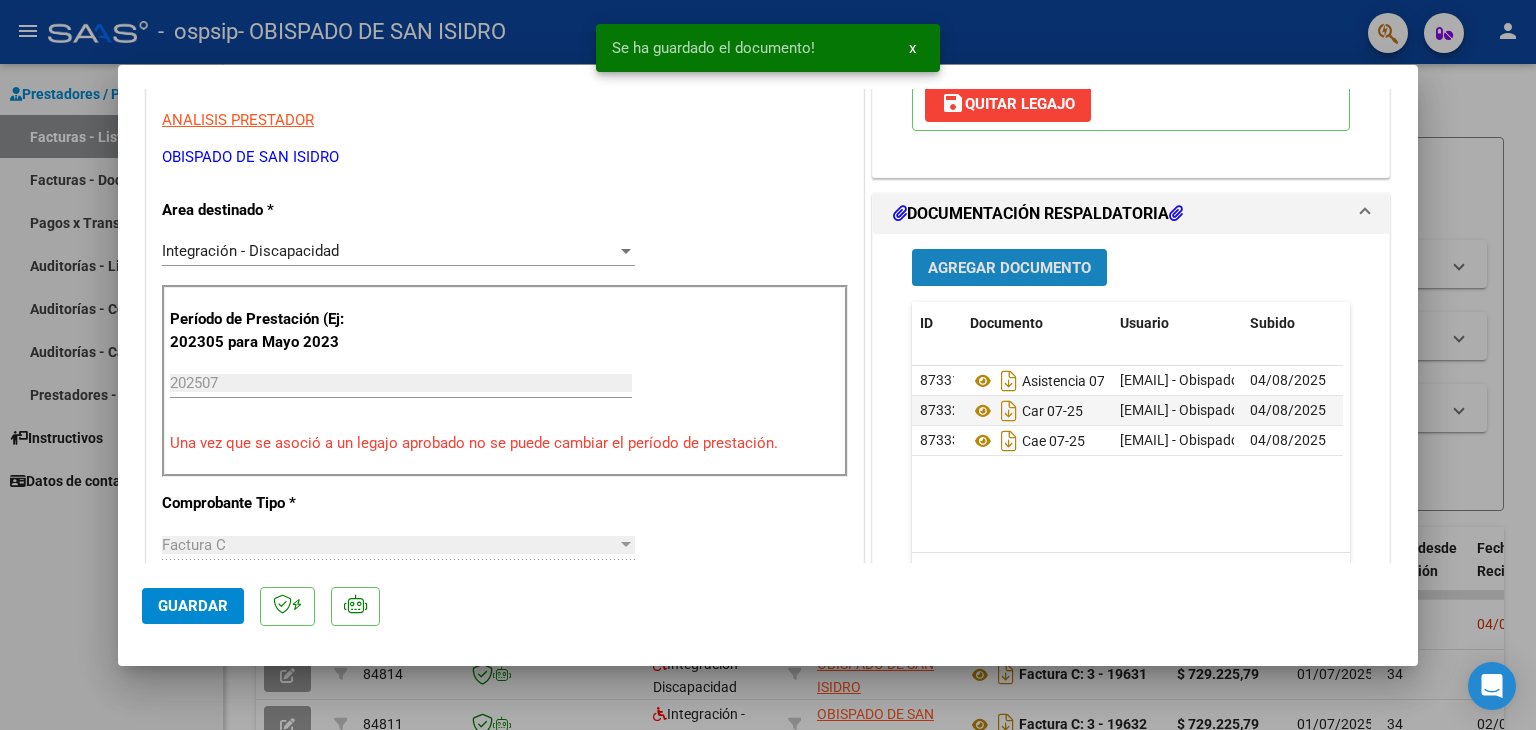 click on "Agregar Documento" at bounding box center (1009, 268) 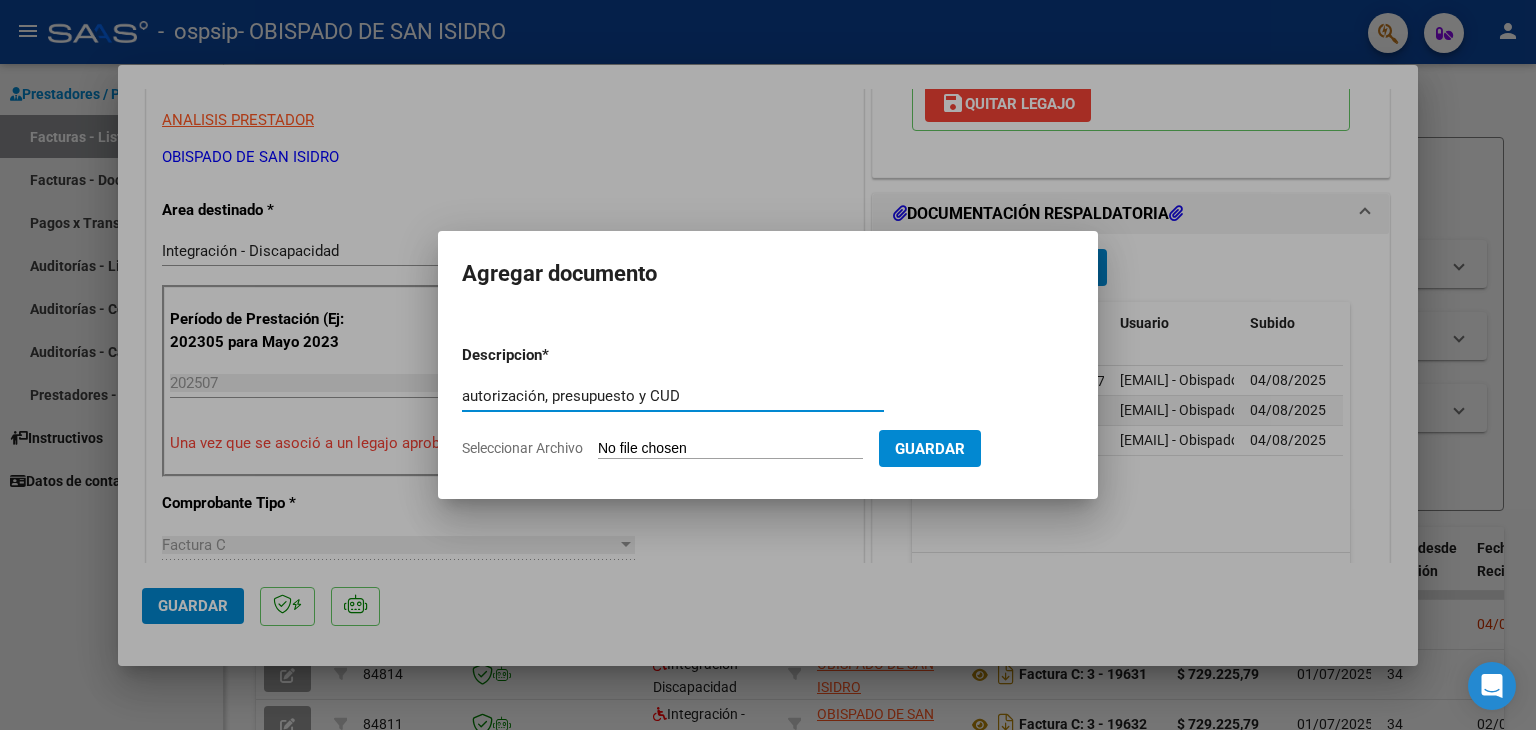type on "autorización, presupuesto y CUD" 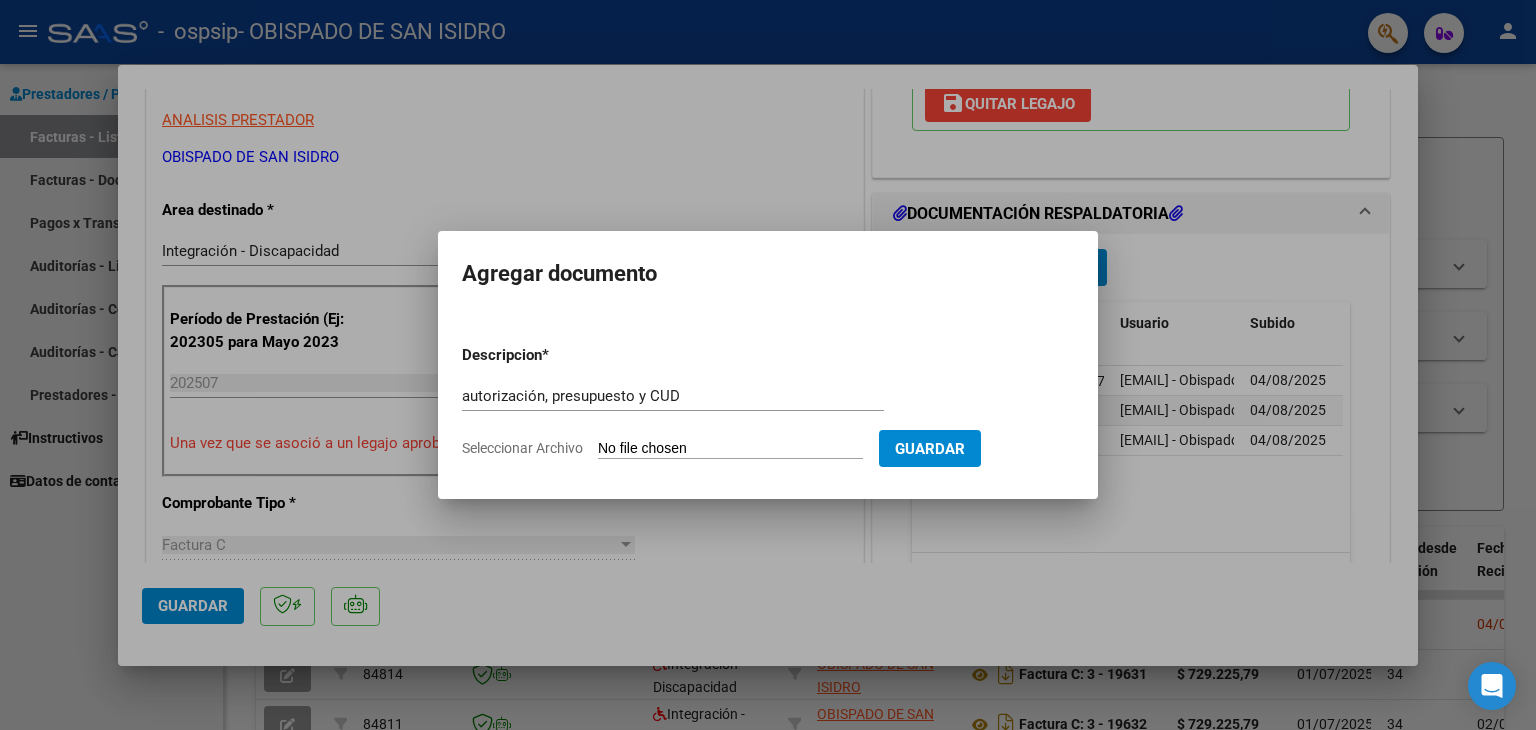 type on "C:\fakepath\Documentacion Rodriguez Z.pdf" 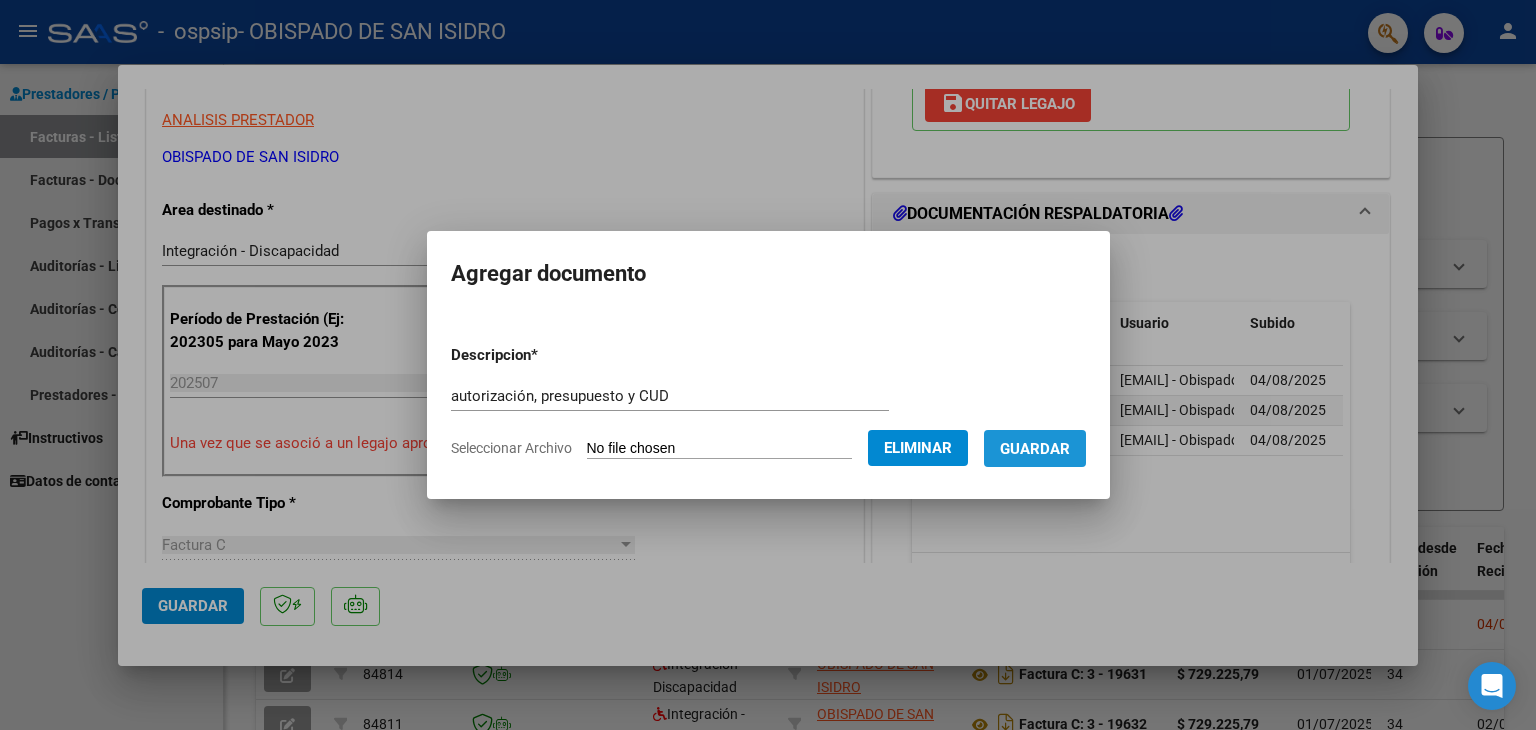 click on "Guardar" at bounding box center [1035, 449] 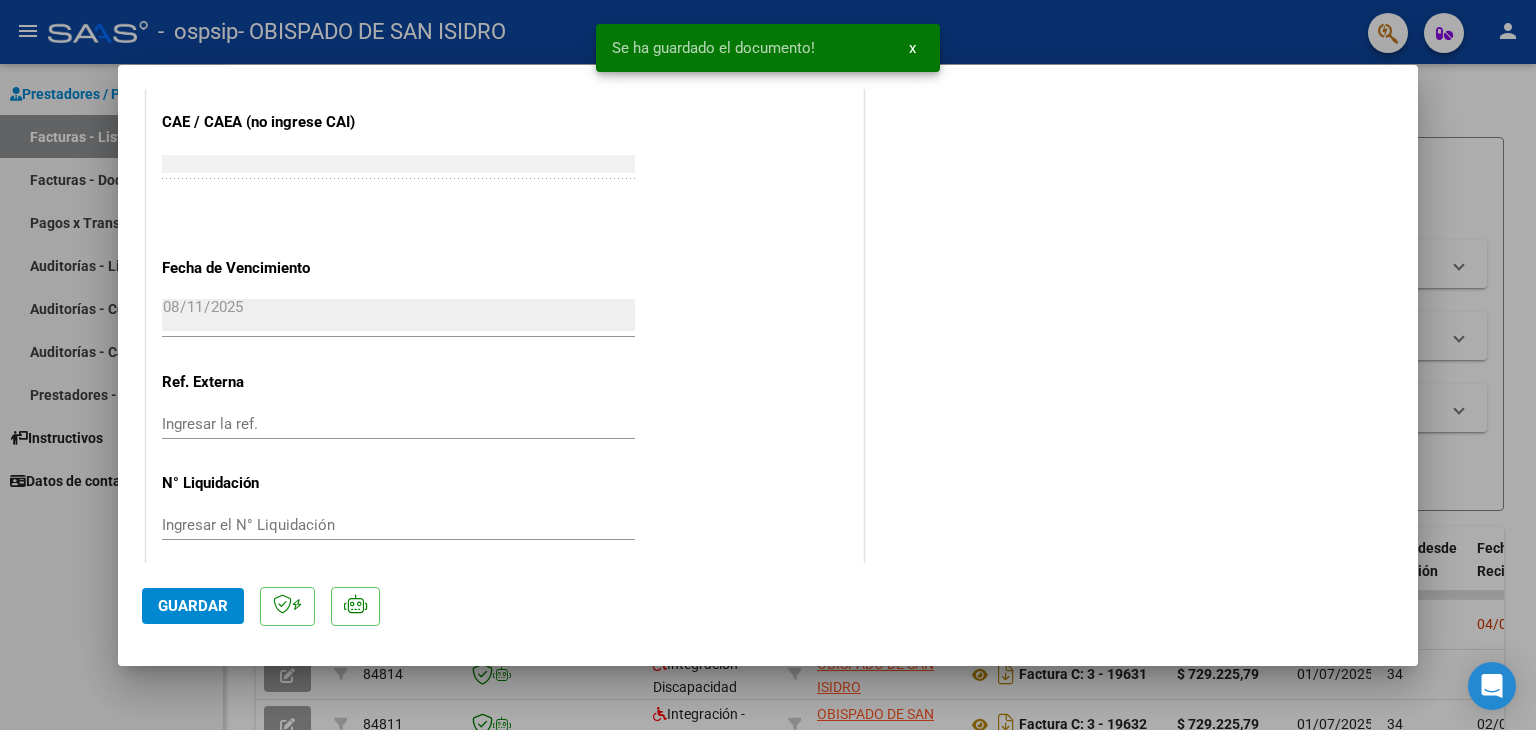scroll, scrollTop: 1313, scrollLeft: 0, axis: vertical 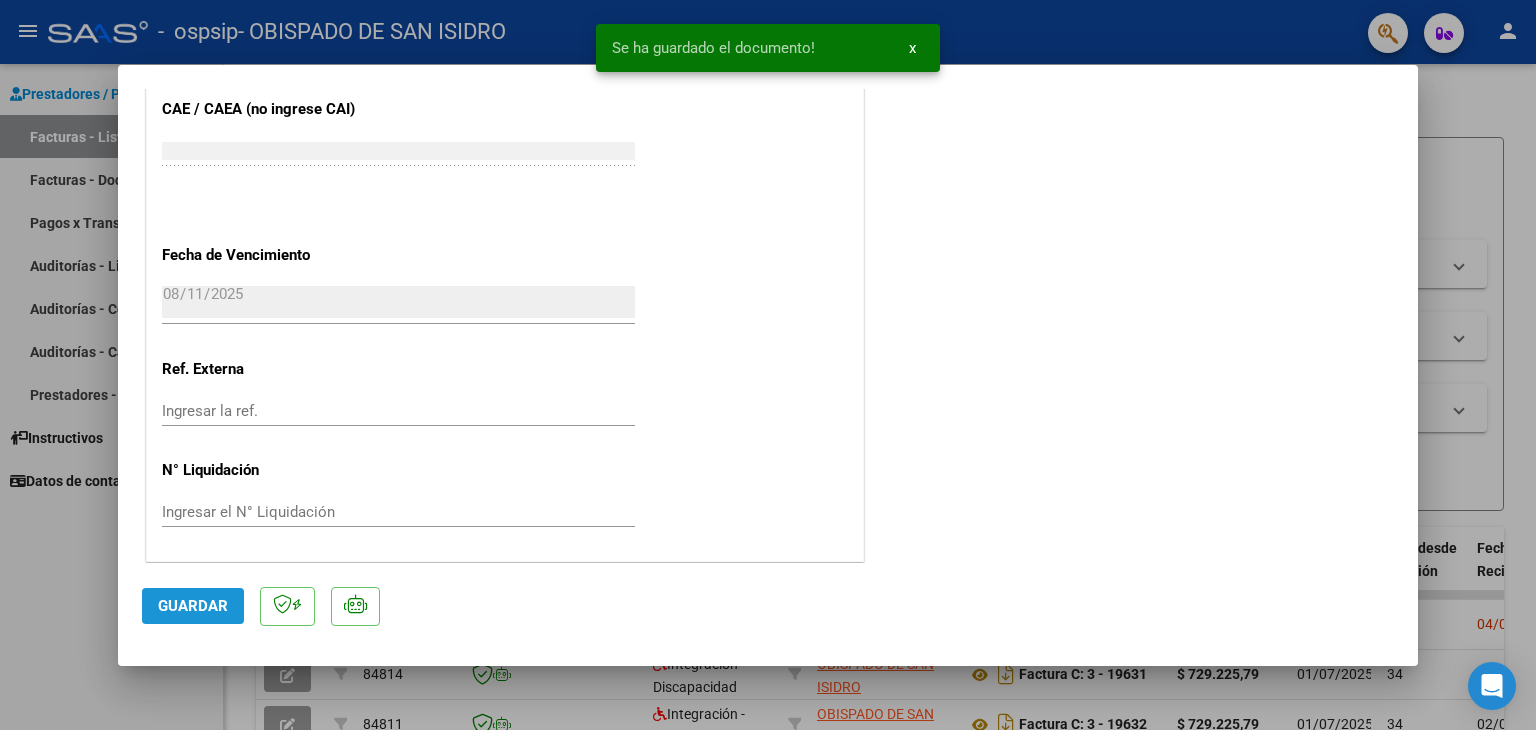 click on "Guardar" 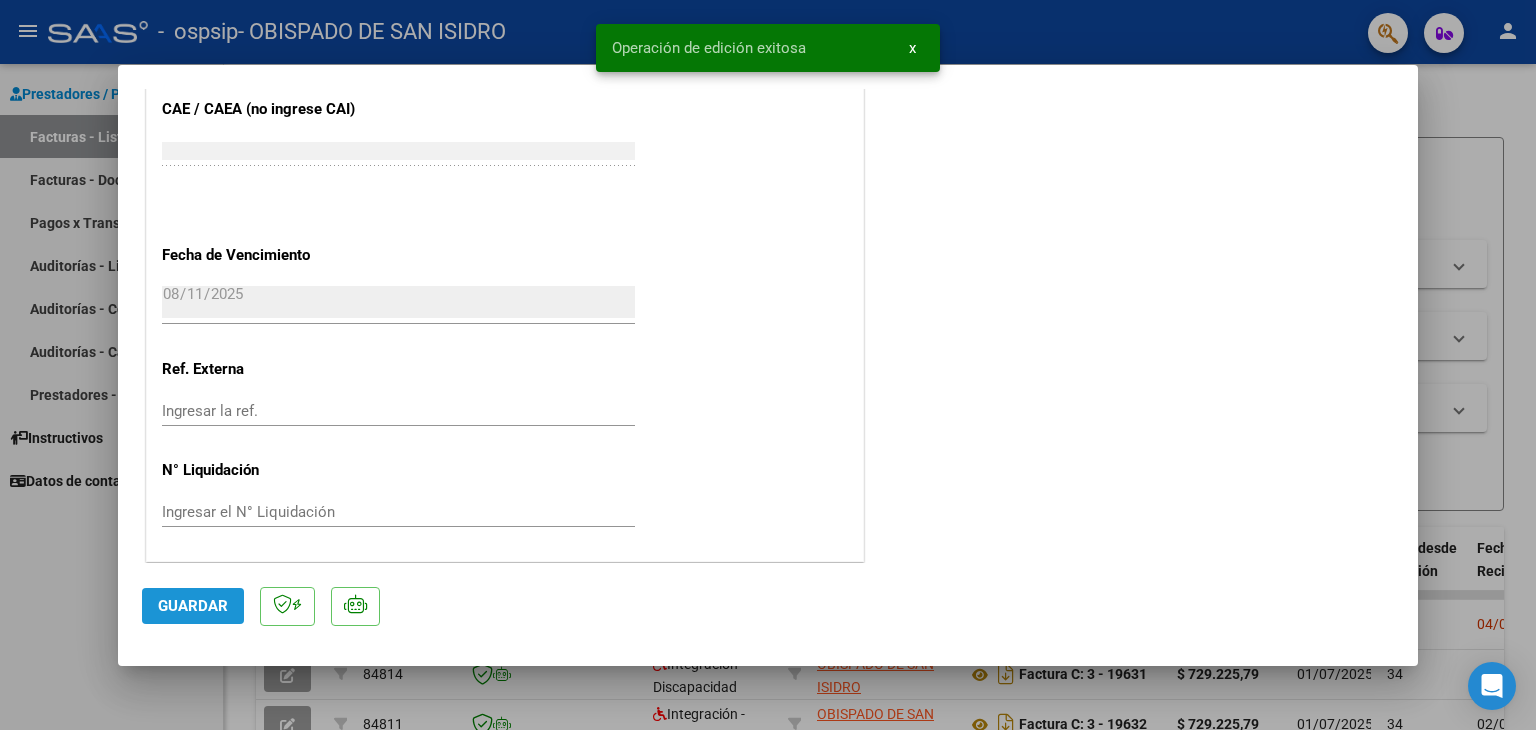 click on "Guardar" 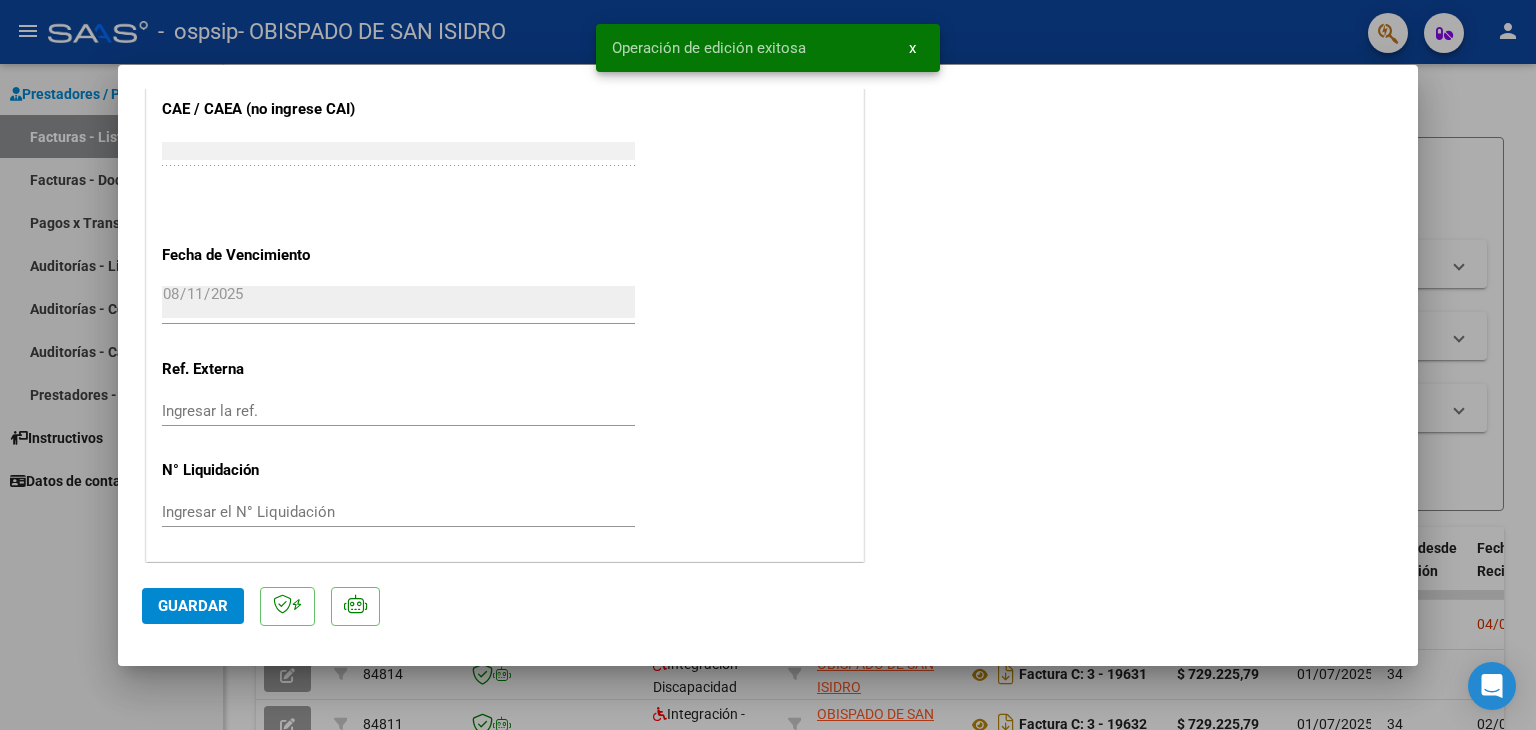 type 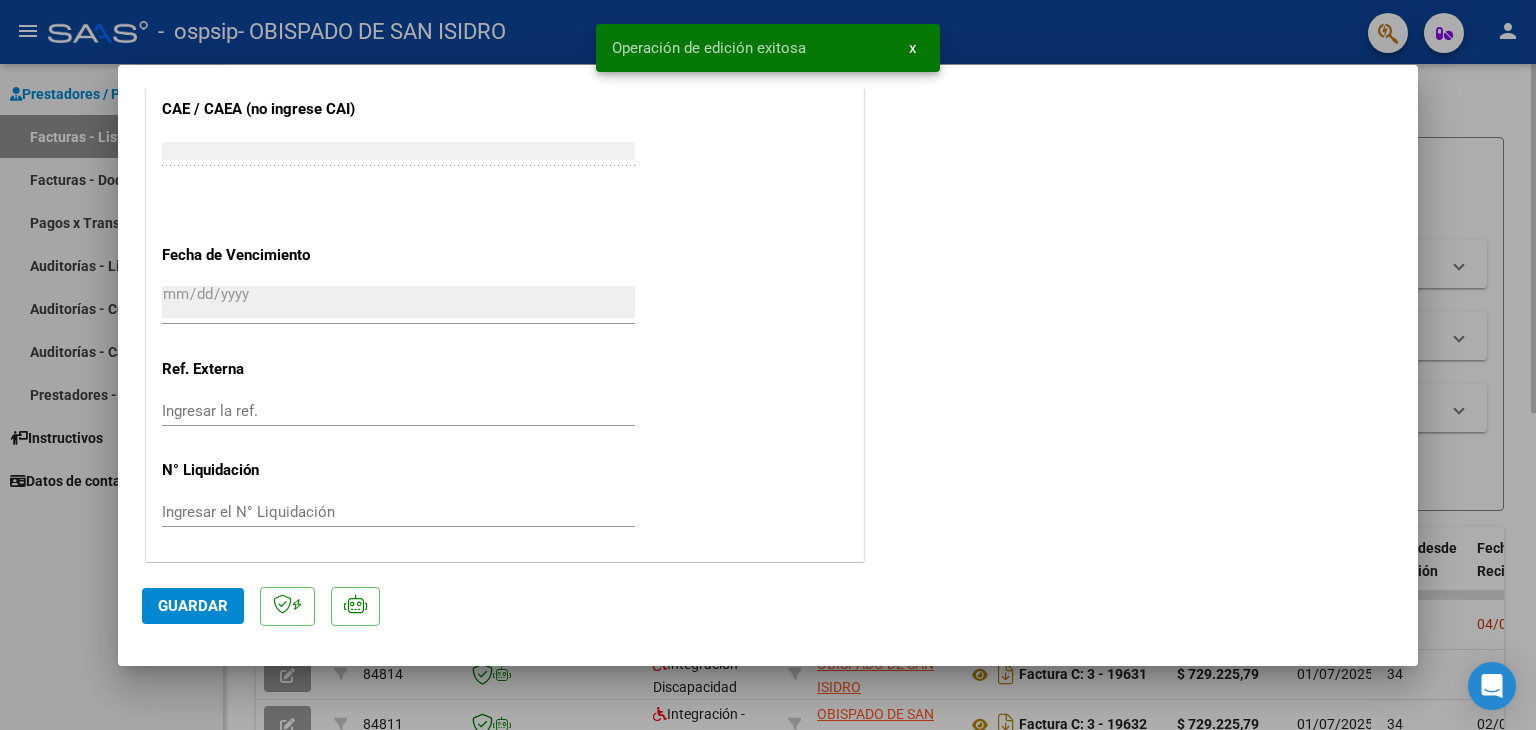scroll, scrollTop: 0, scrollLeft: 0, axis: both 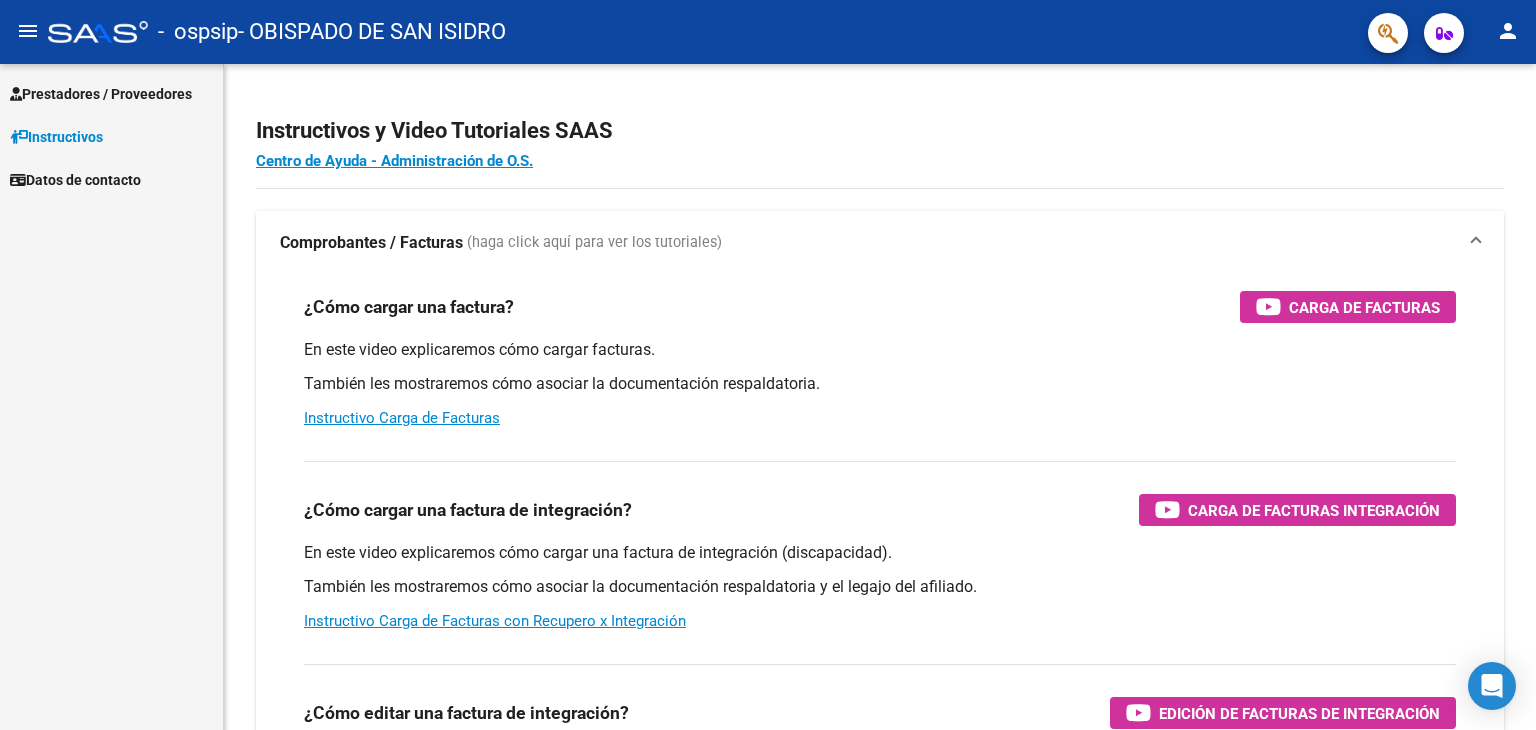 click on "Prestadores / Proveedores" at bounding box center (101, 94) 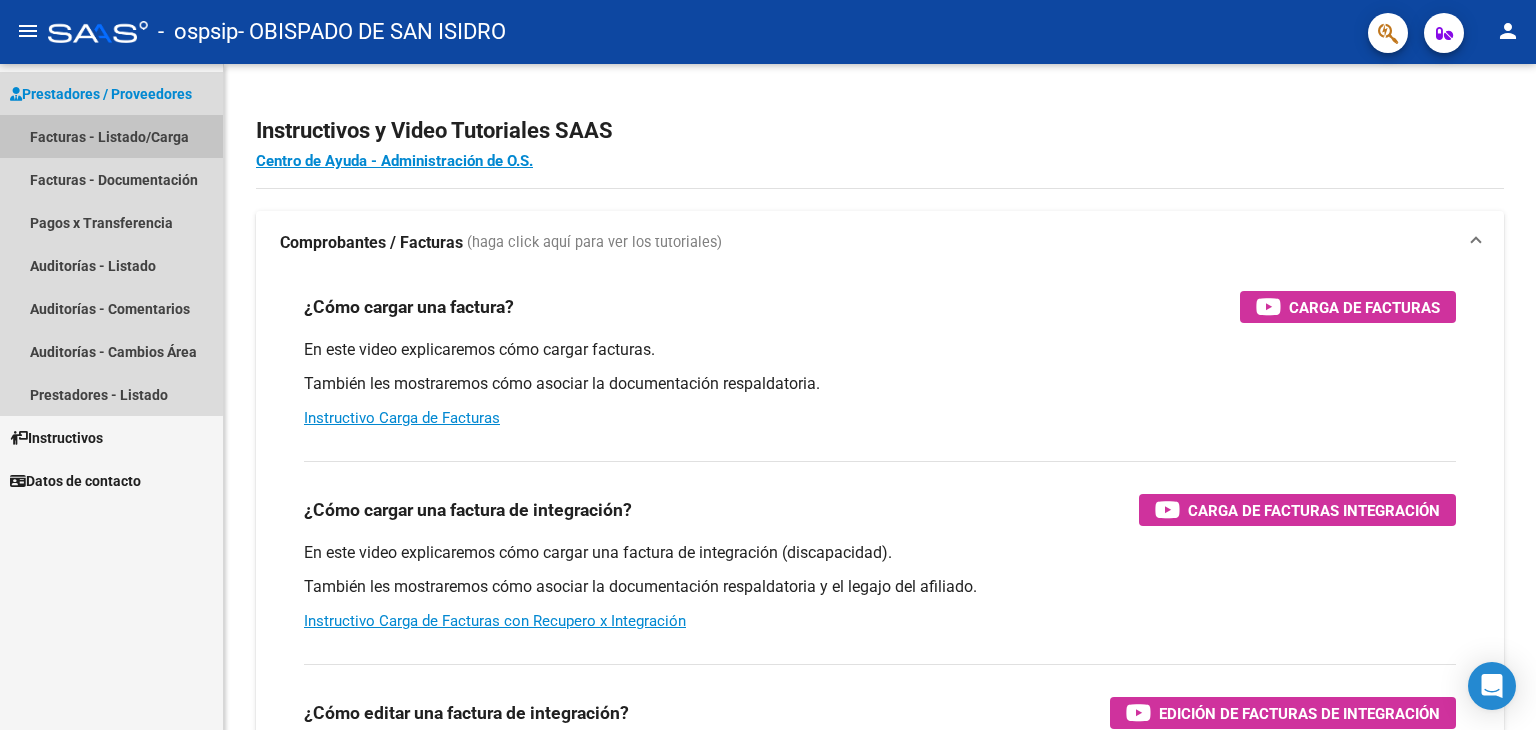 click on "Facturas - Listado/Carga" at bounding box center (111, 136) 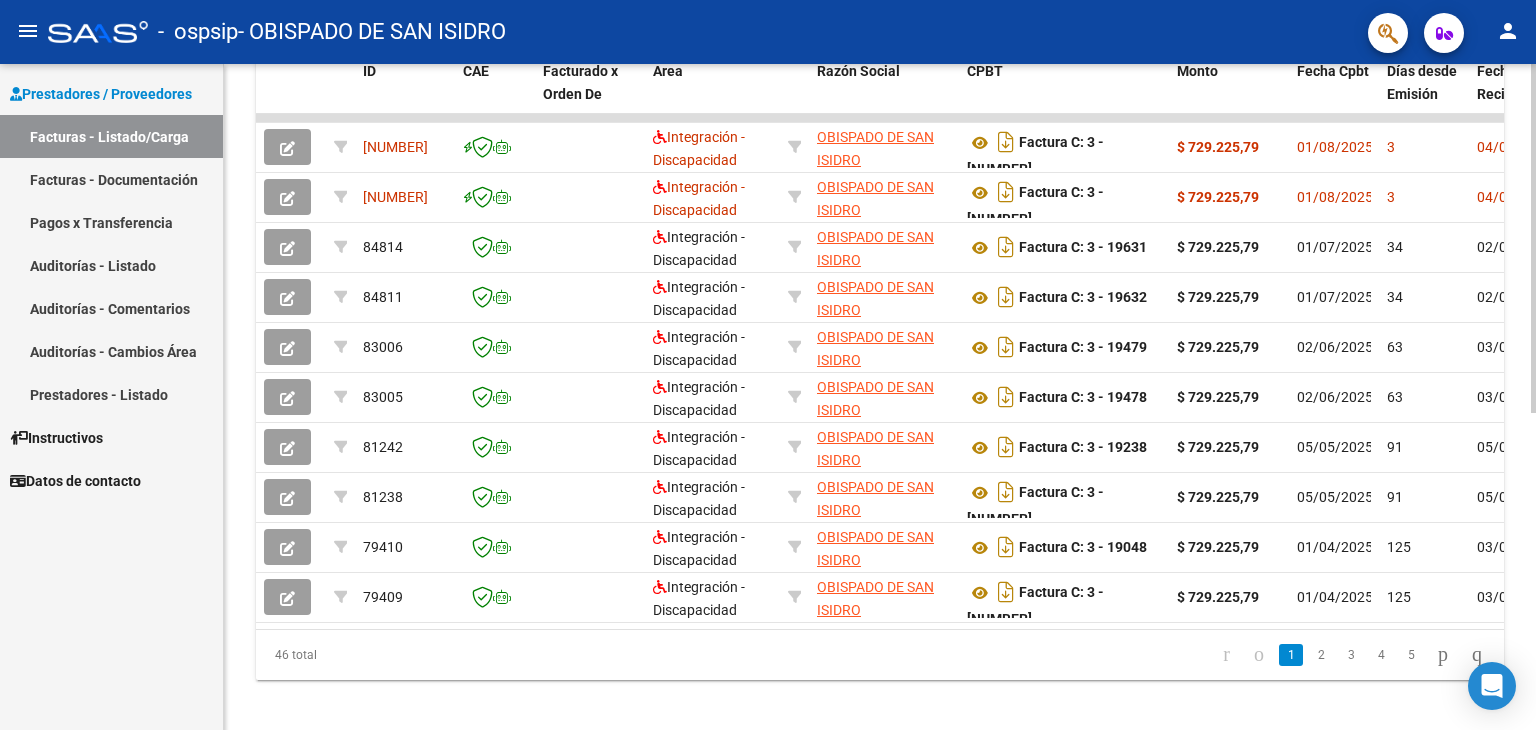 scroll, scrollTop: 579, scrollLeft: 0, axis: vertical 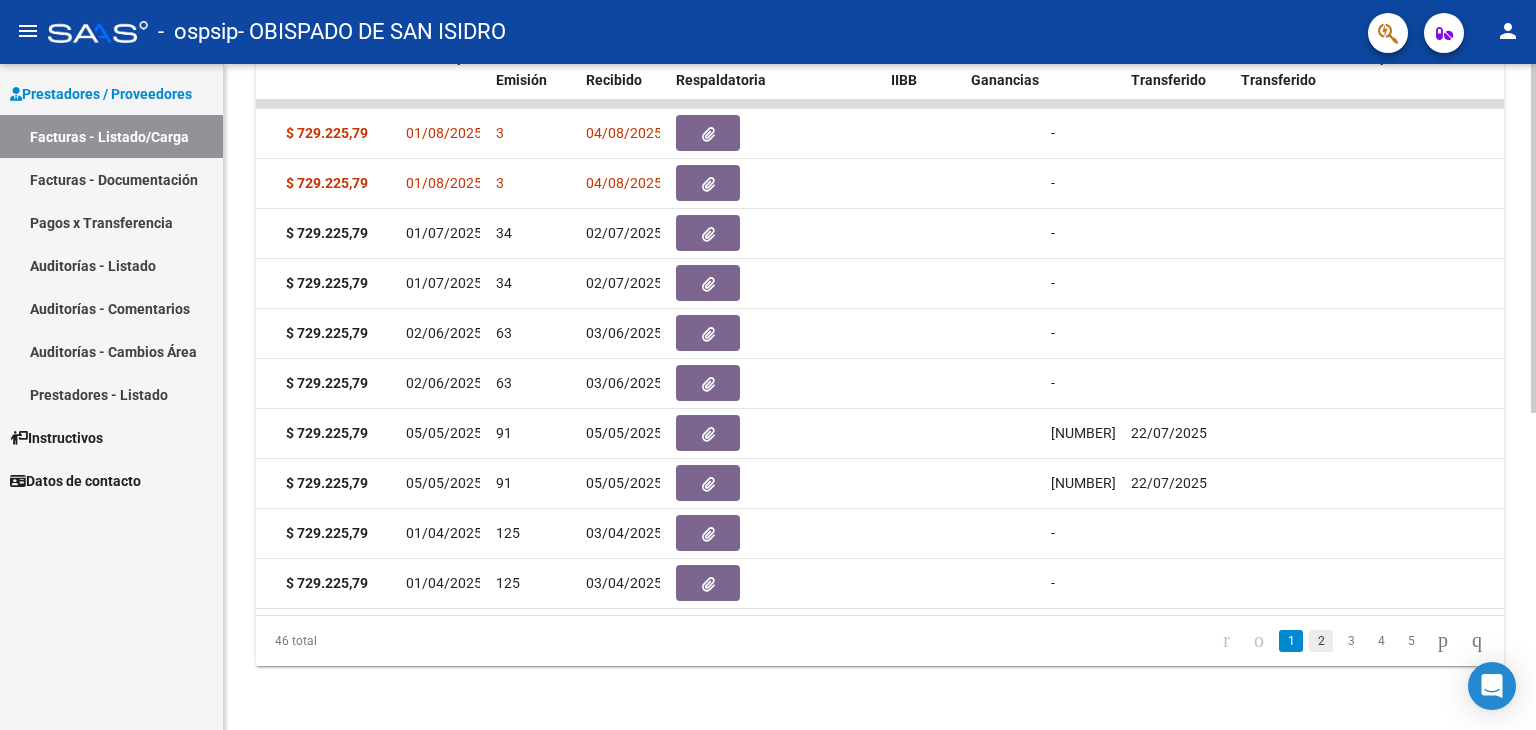 click on "2" 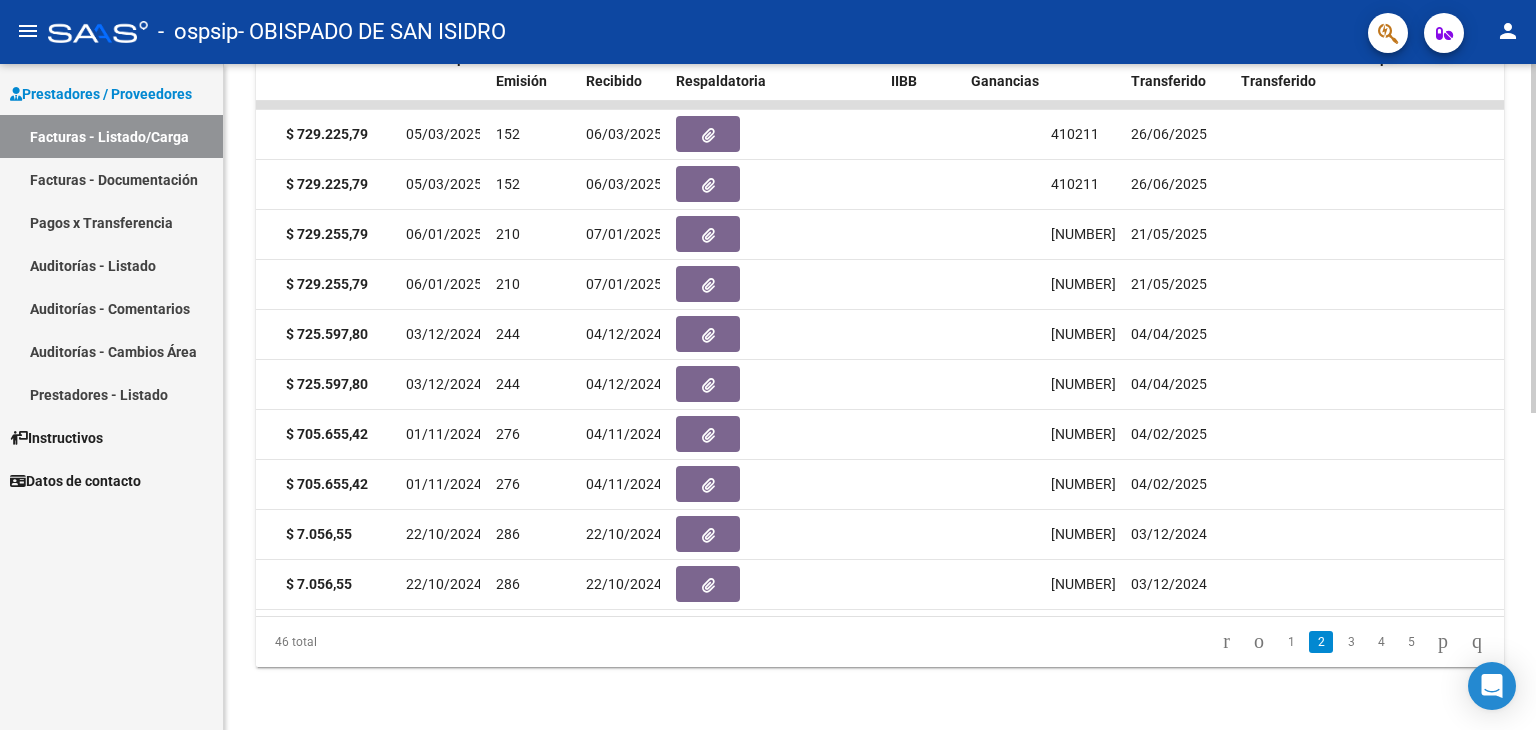 scroll, scrollTop: 604, scrollLeft: 0, axis: vertical 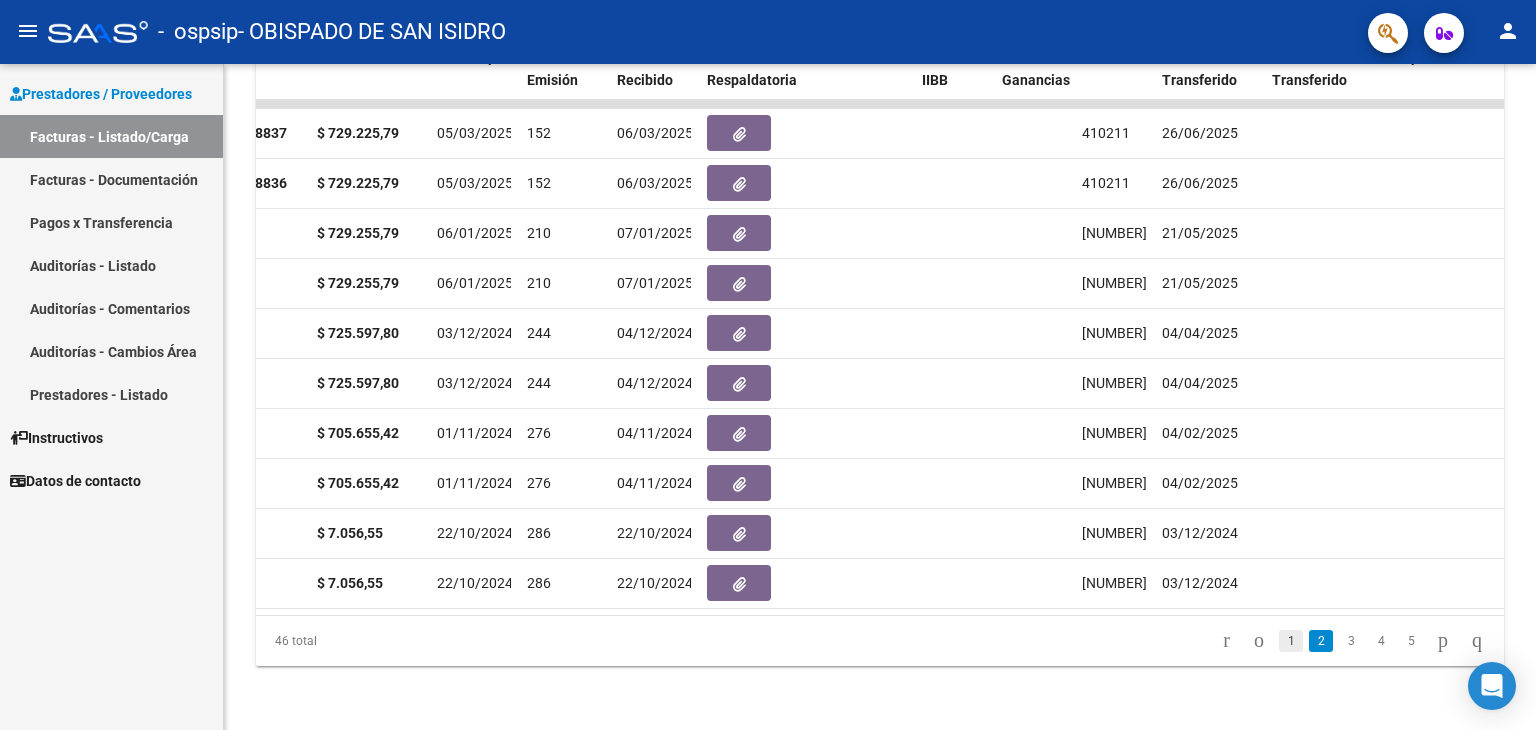 click on "1" 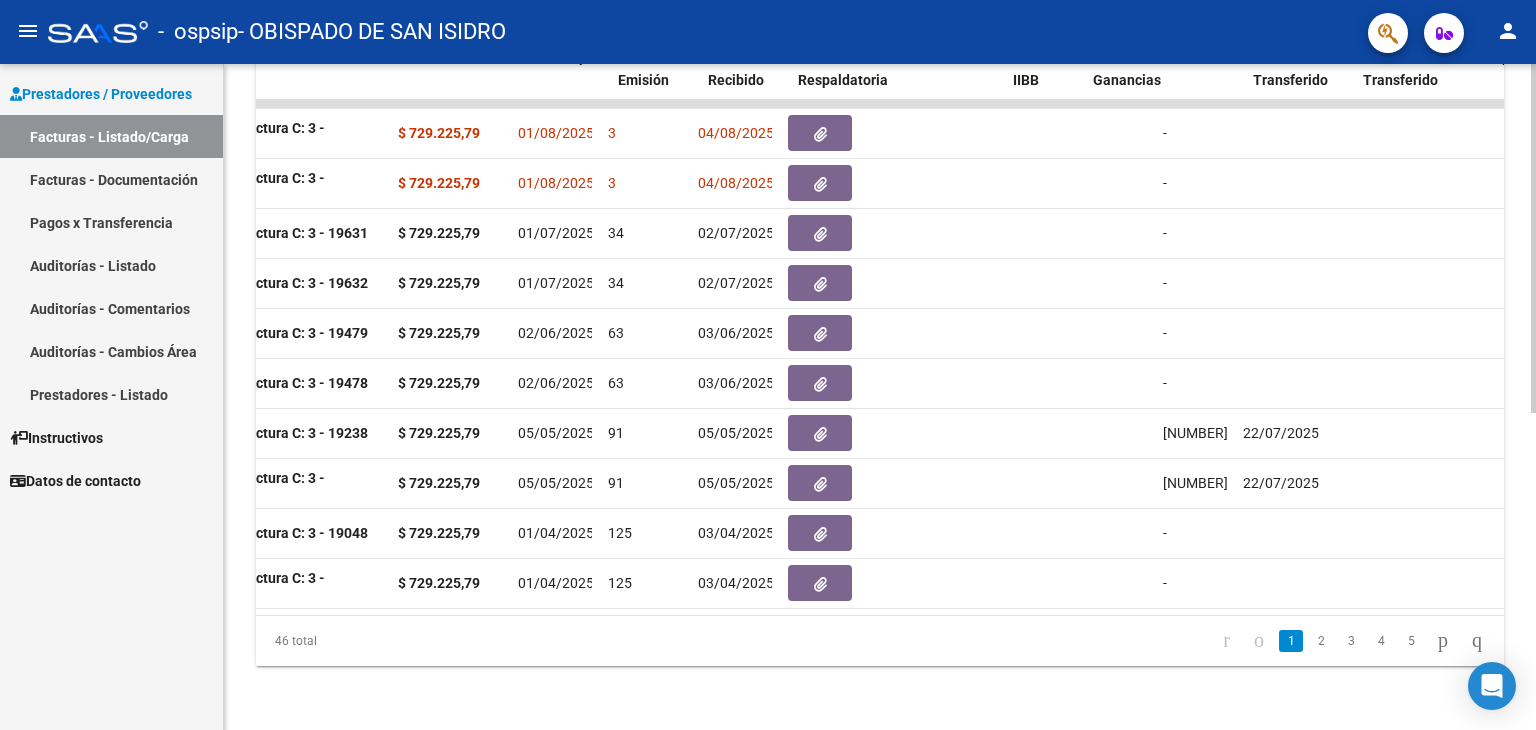 scroll, scrollTop: 0, scrollLeft: 688, axis: horizontal 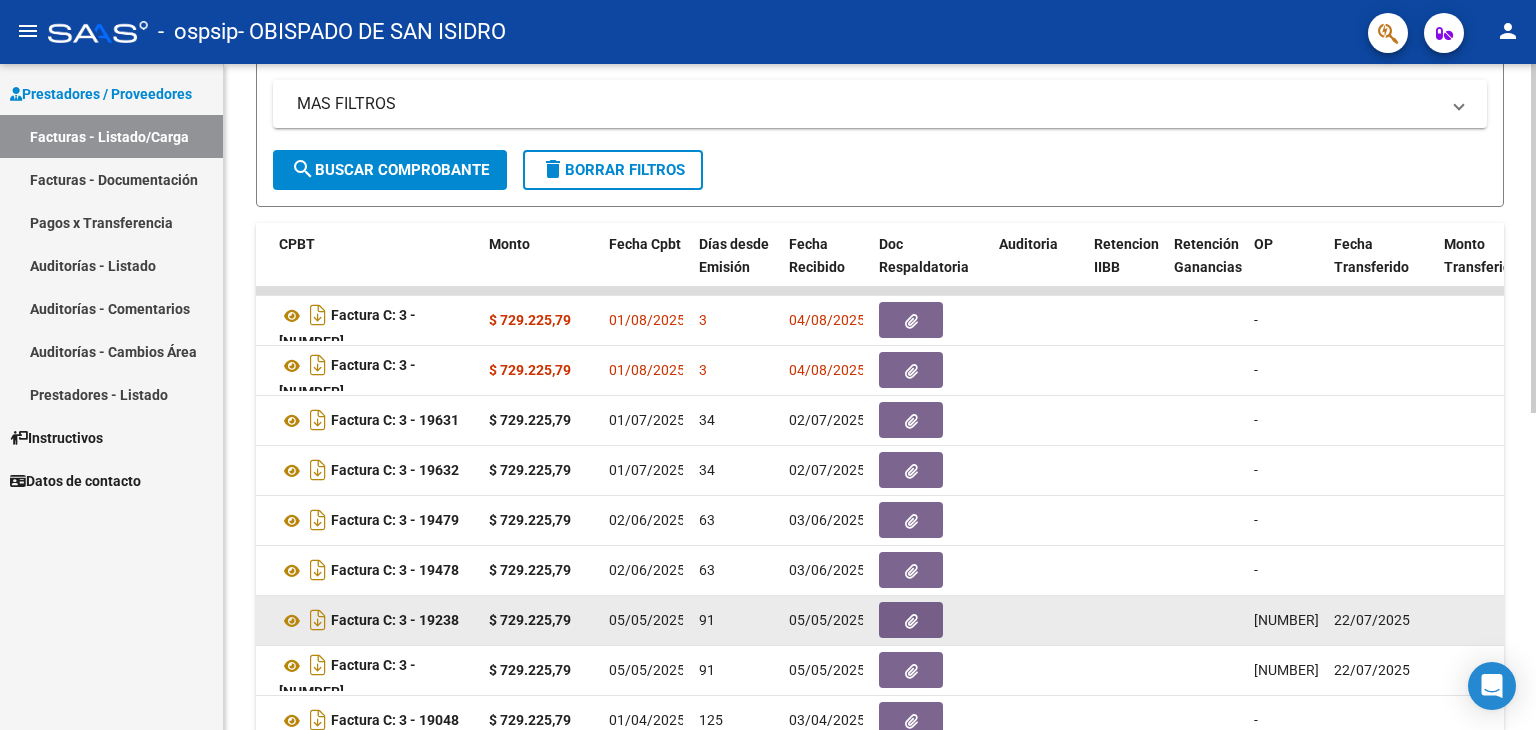 click on "[NUMBER]" 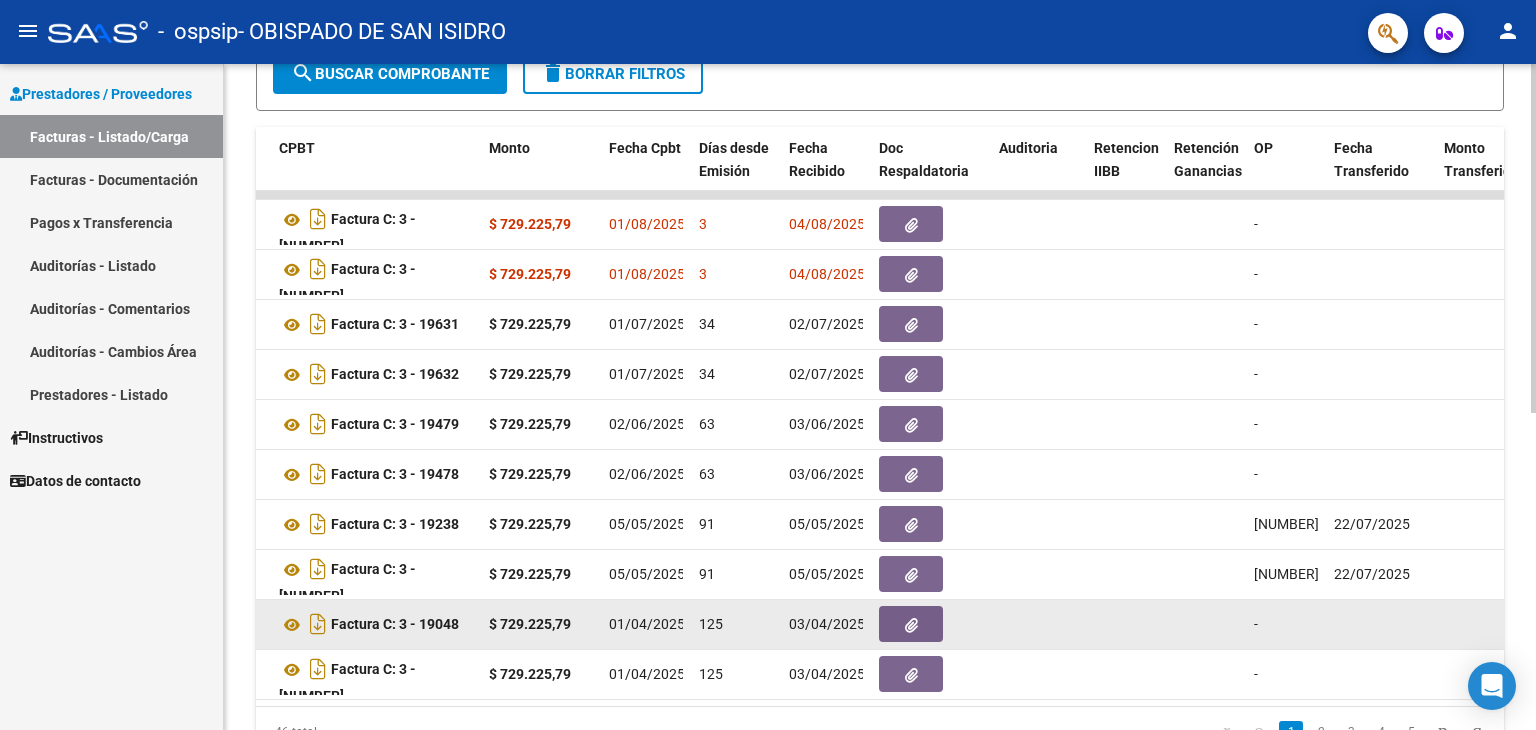 scroll, scrollTop: 604, scrollLeft: 0, axis: vertical 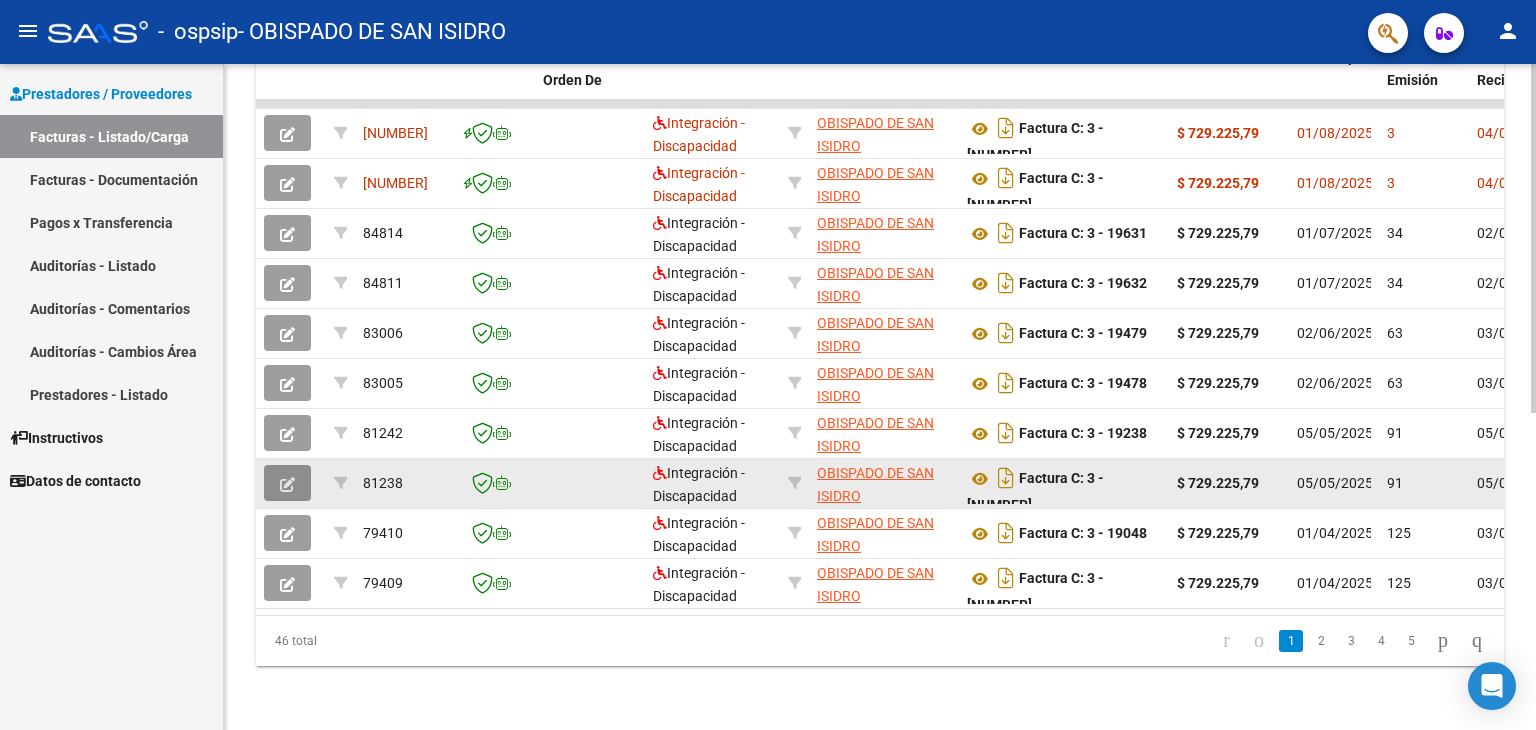 click 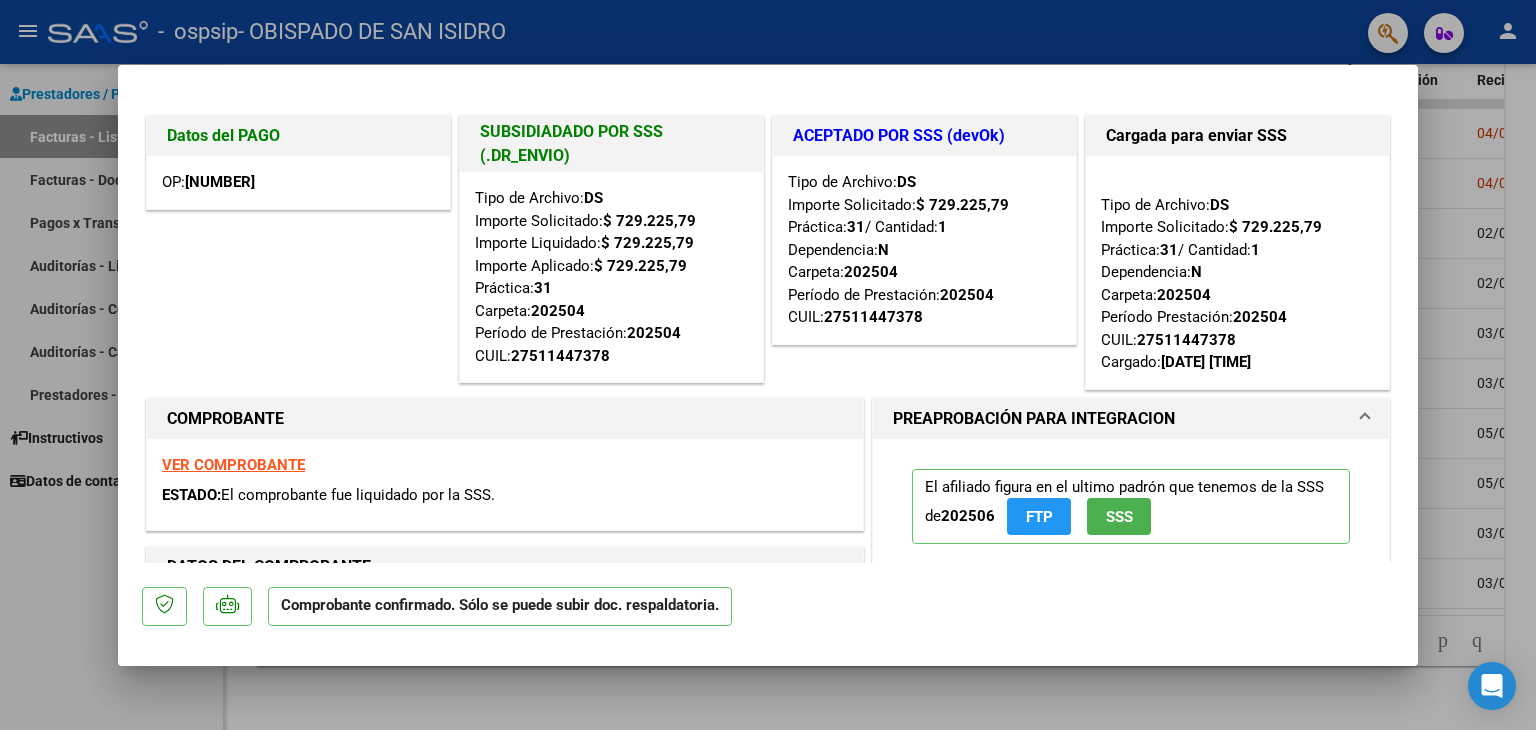 click on "[NUMBER]" at bounding box center [220, 182] 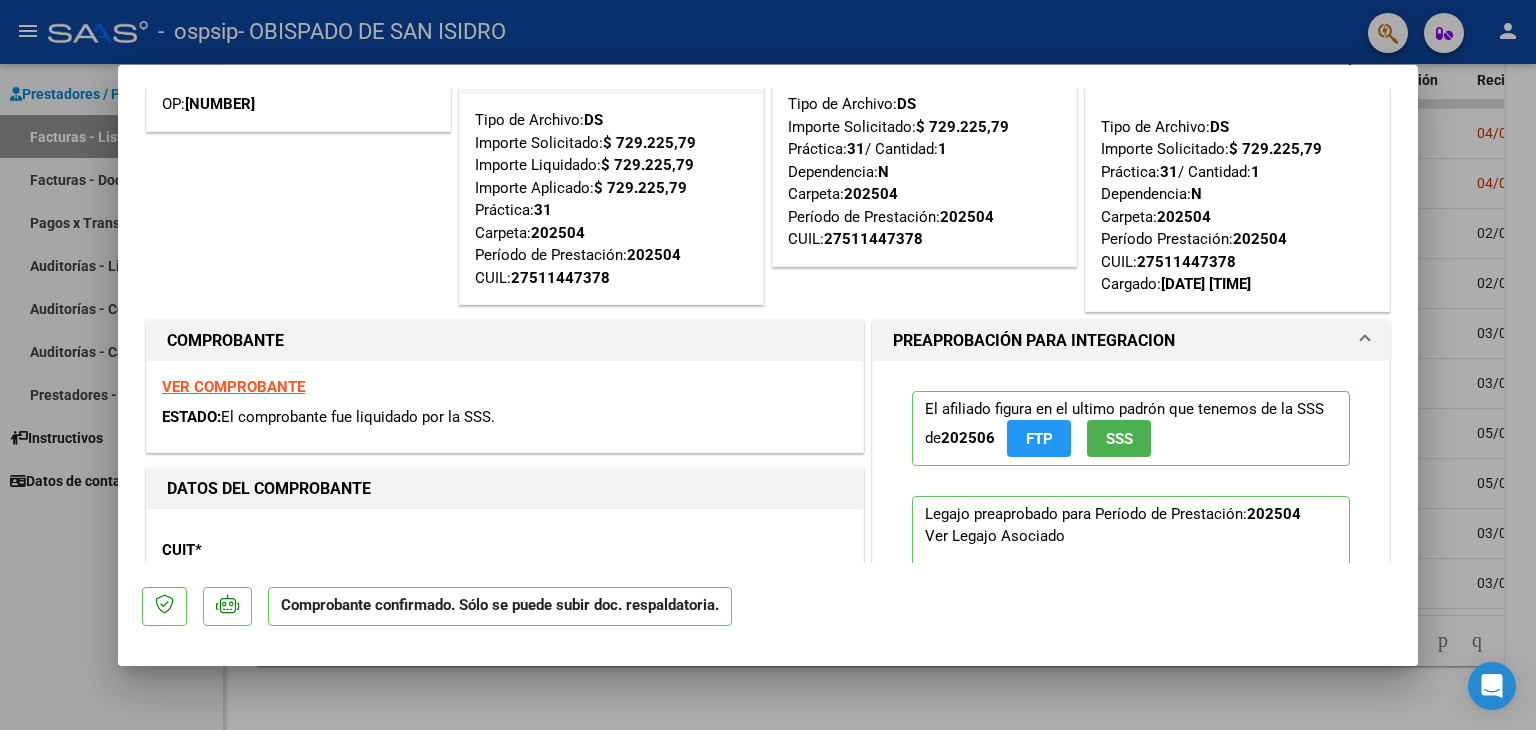 scroll, scrollTop: 0, scrollLeft: 0, axis: both 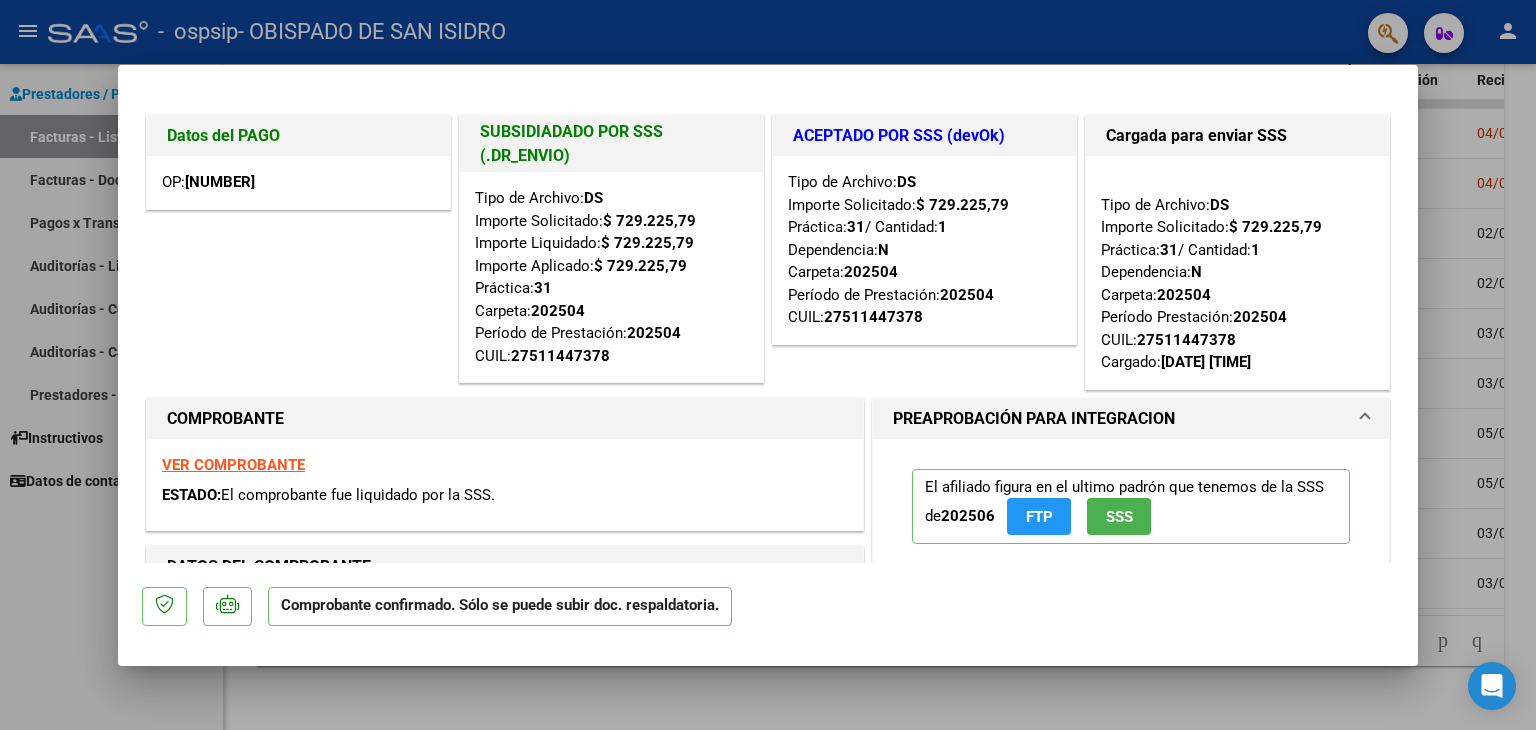 type 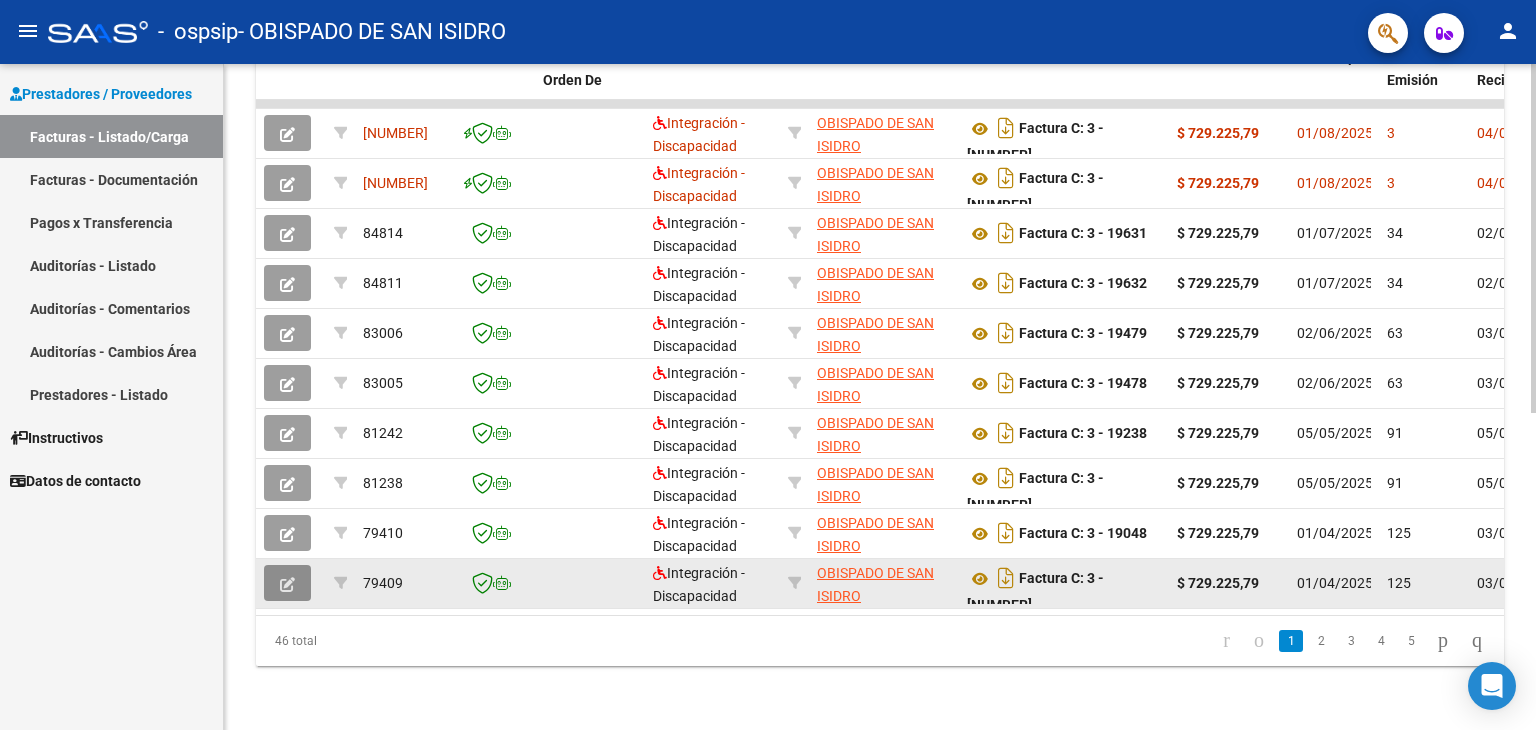 click 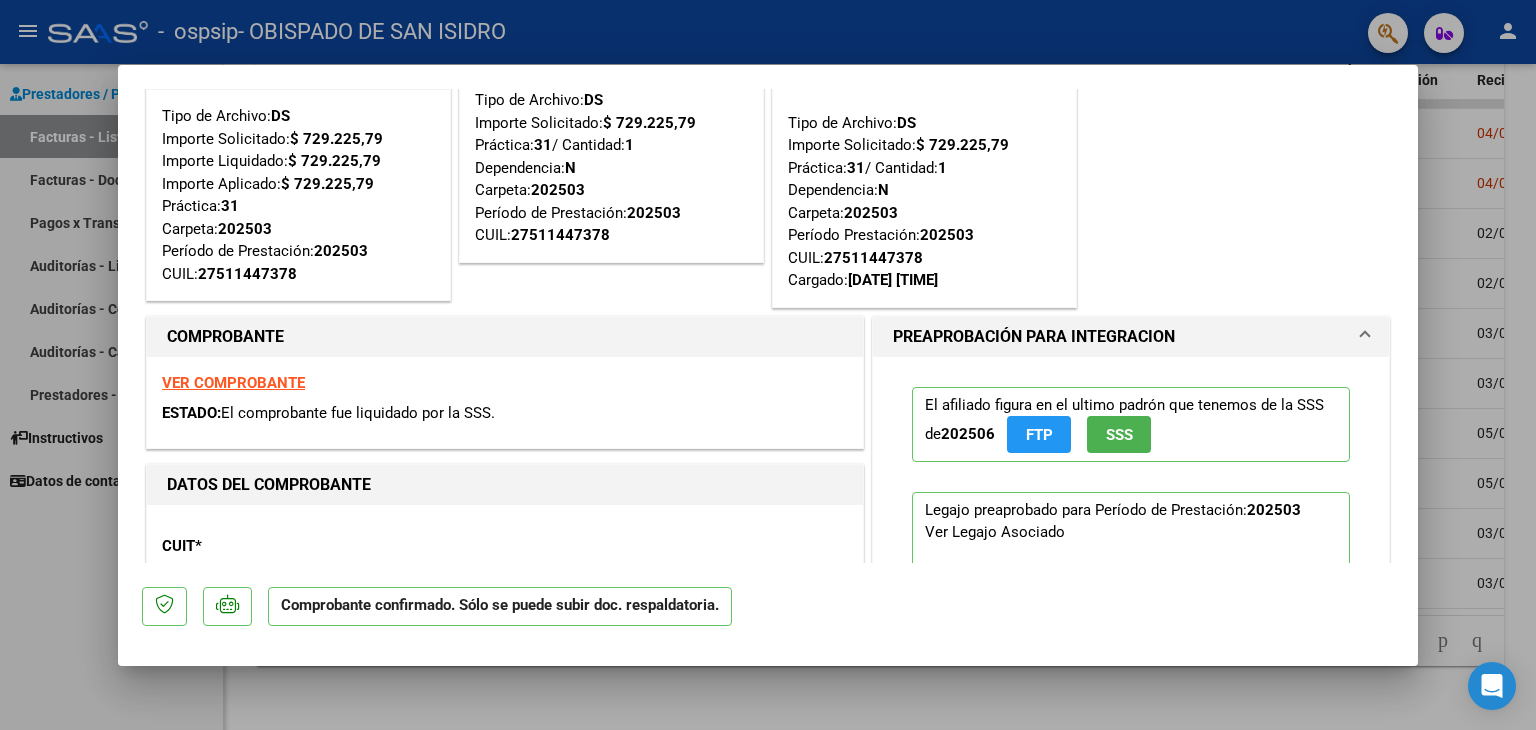 scroll, scrollTop: 0, scrollLeft: 0, axis: both 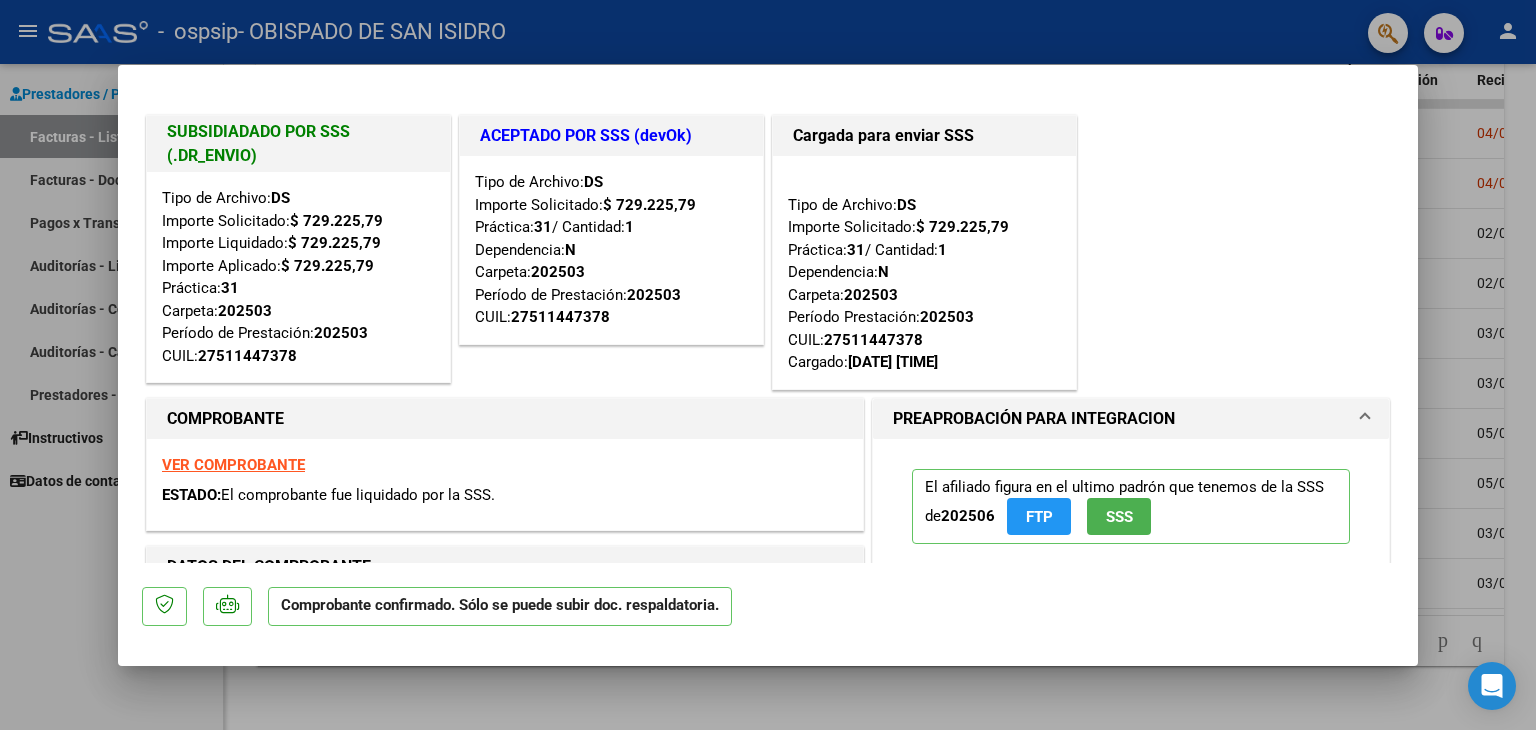 type 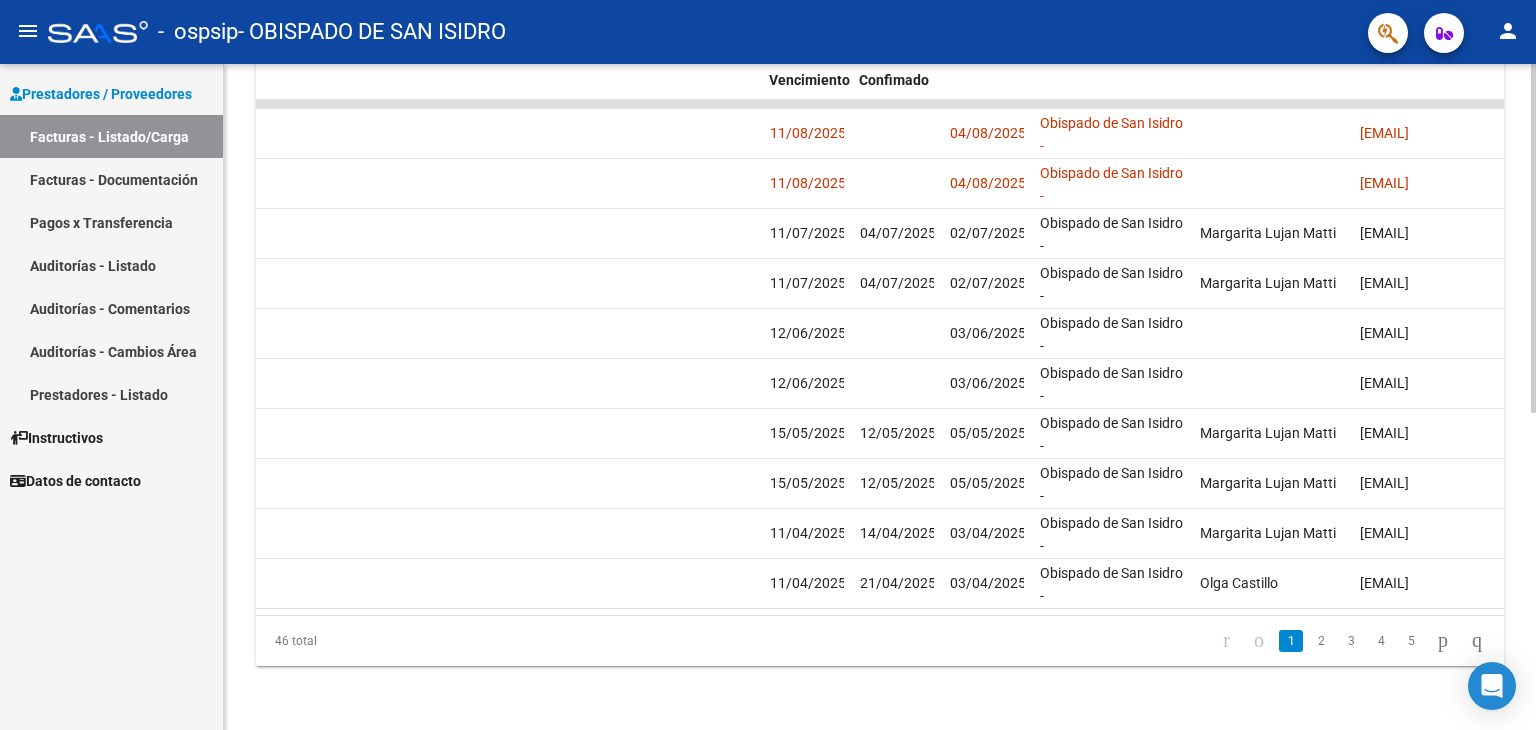 scroll, scrollTop: 0, scrollLeft: 2968, axis: horizontal 